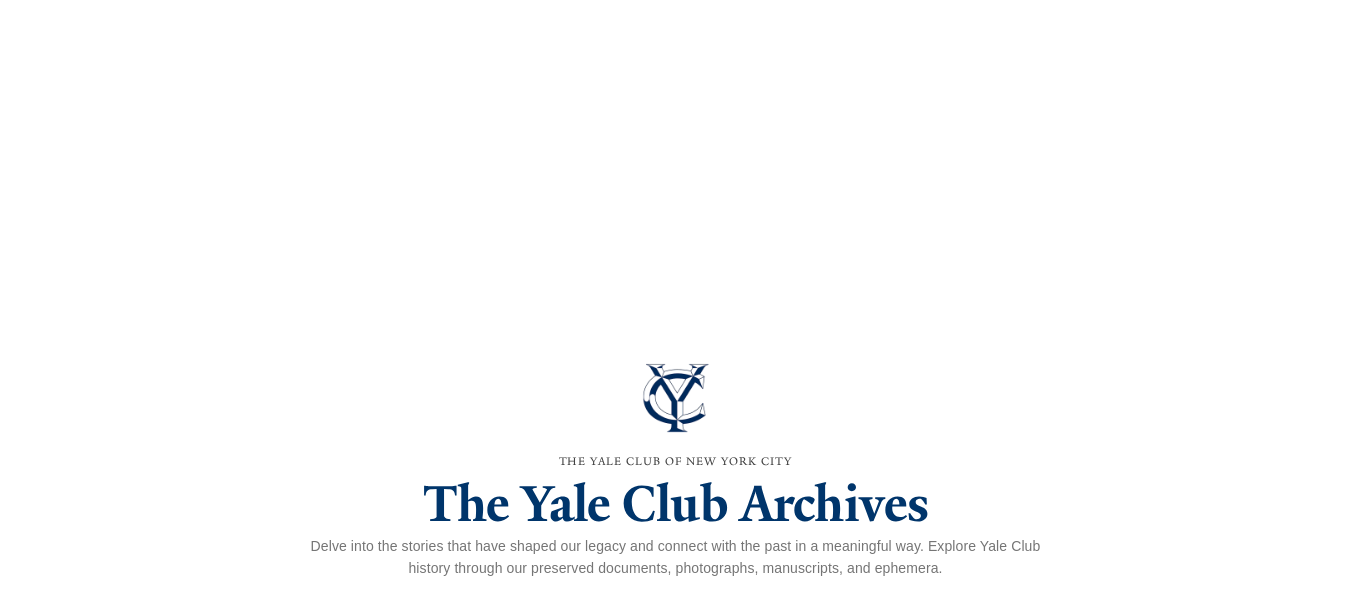 scroll, scrollTop: 5800, scrollLeft: 0, axis: vertical 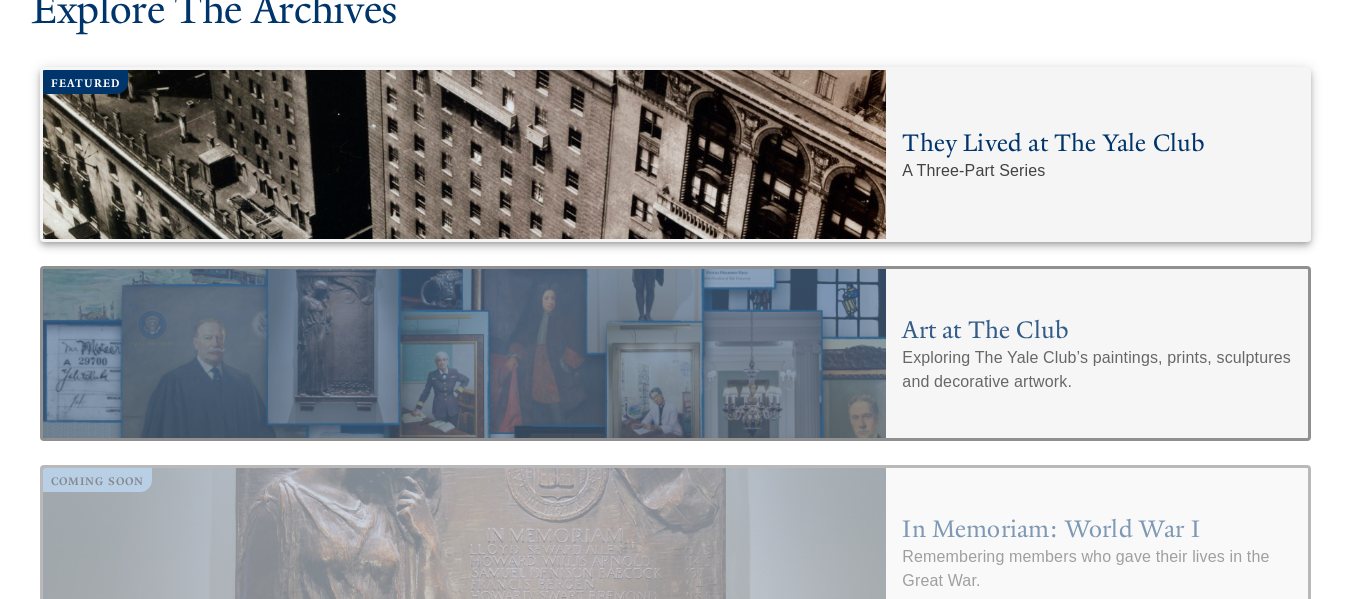 click on "They Lived at The Yale Club" at bounding box center [1097, 143] 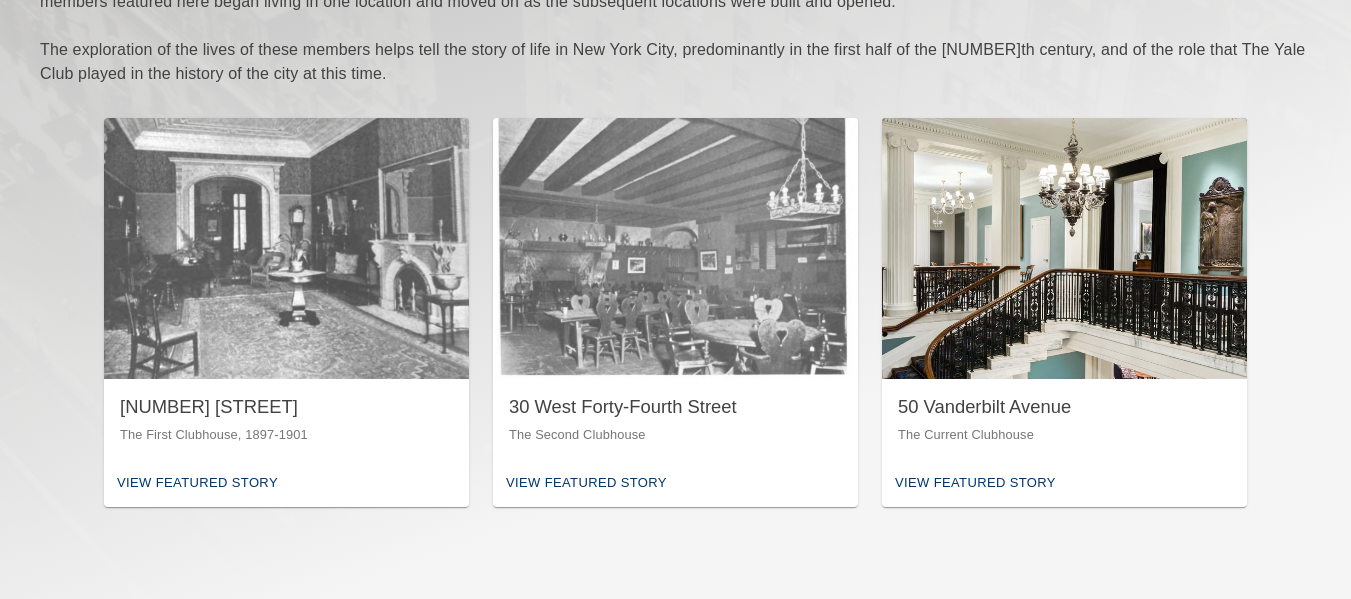 scroll, scrollTop: 500, scrollLeft: 0, axis: vertical 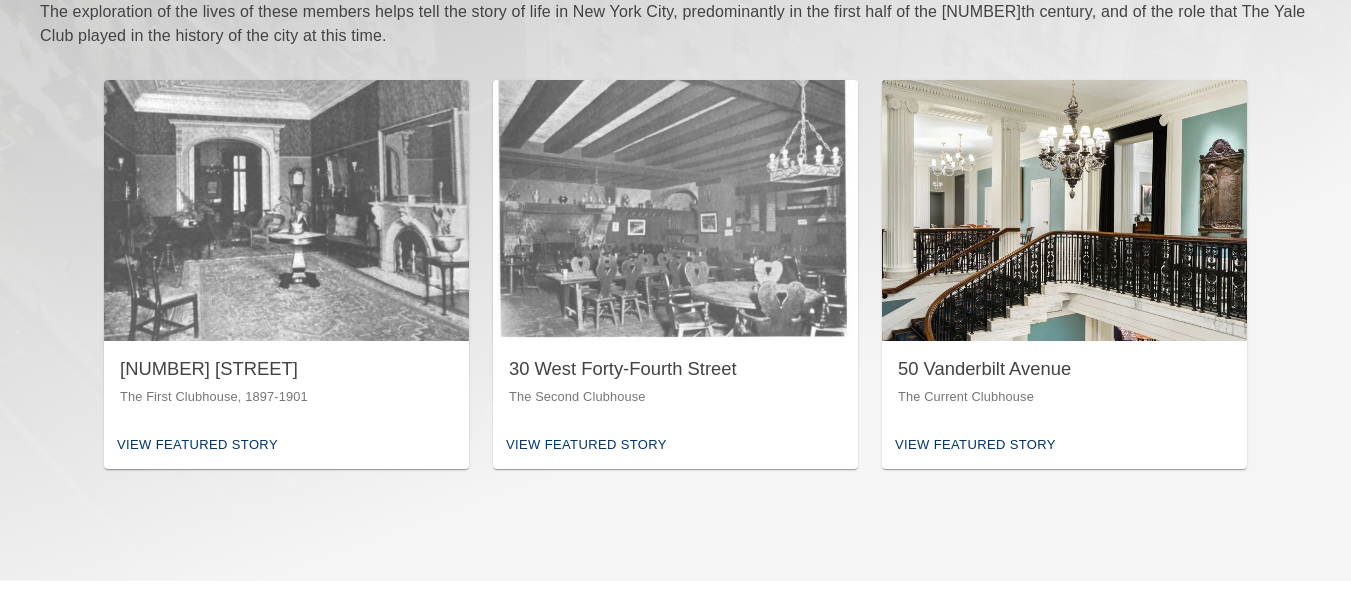 click on "50 Vanderbilt Avenue" at bounding box center [1064, 369] 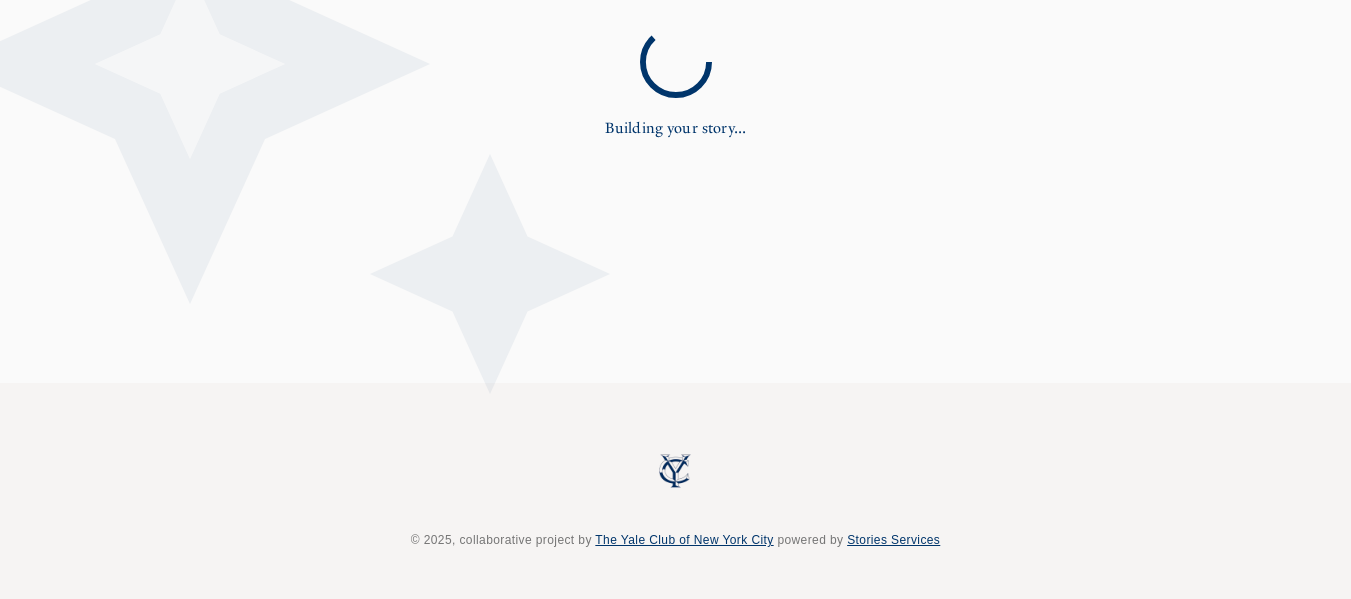 scroll, scrollTop: 0, scrollLeft: 0, axis: both 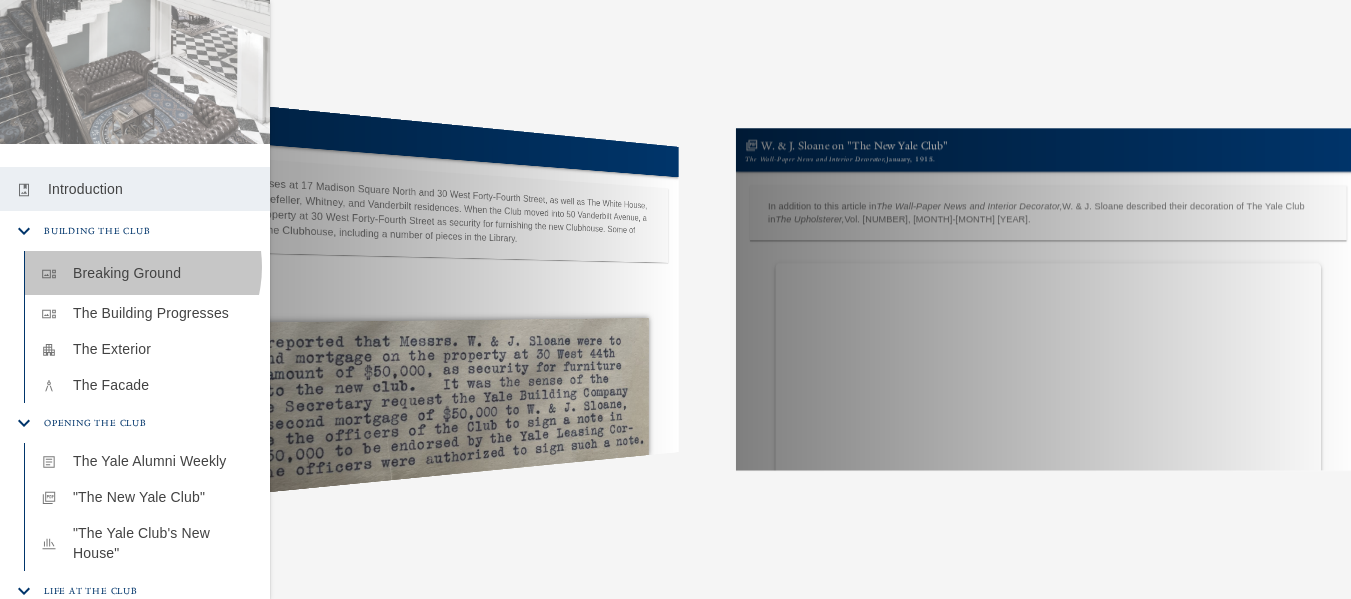 click on "Breaking Ground" at bounding box center [163, 273] 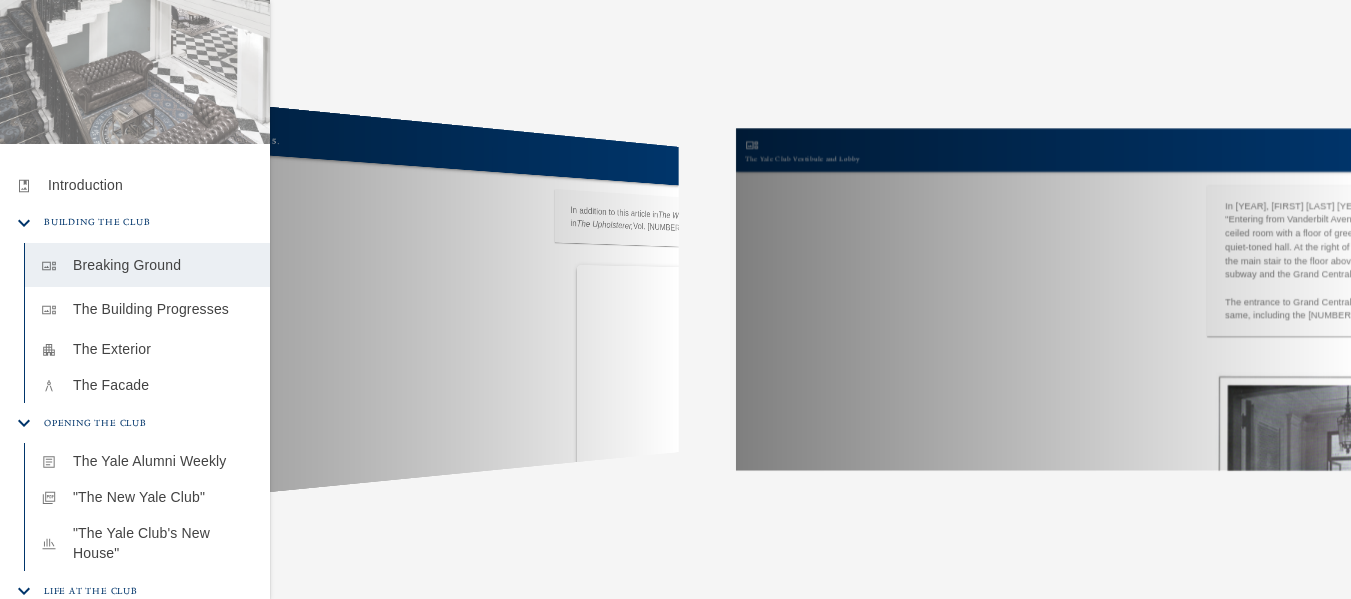 scroll, scrollTop: 0, scrollLeft: 7152, axis: horizontal 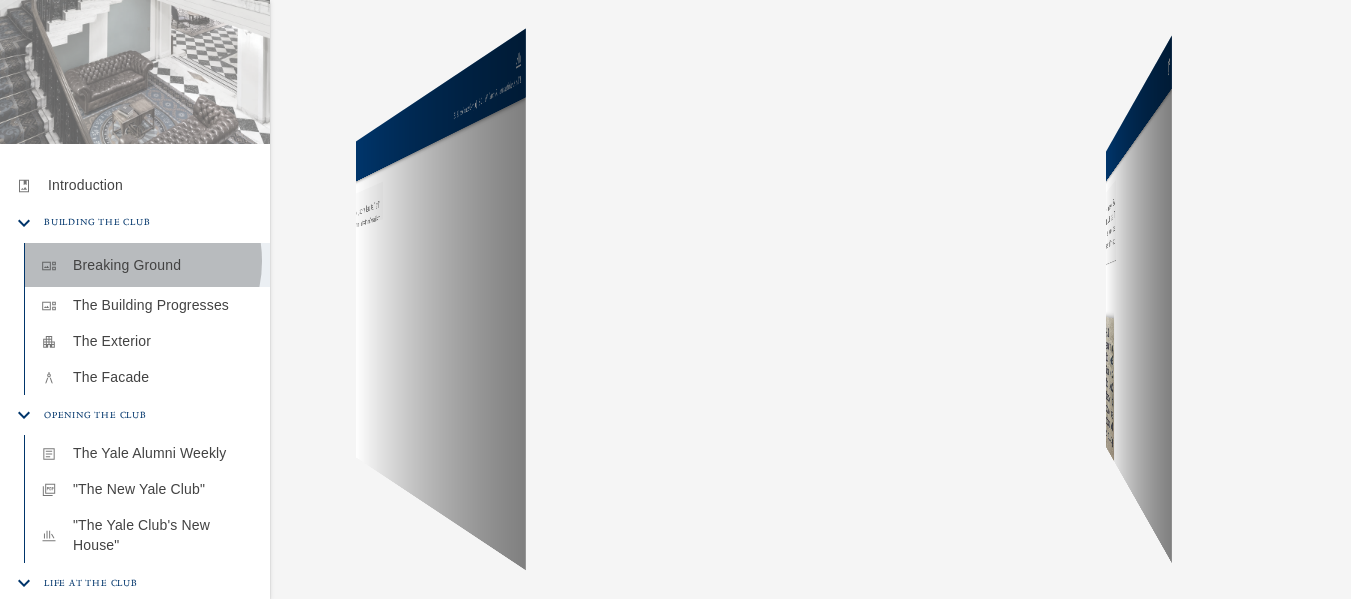 click on "Breaking Ground" at bounding box center [163, 265] 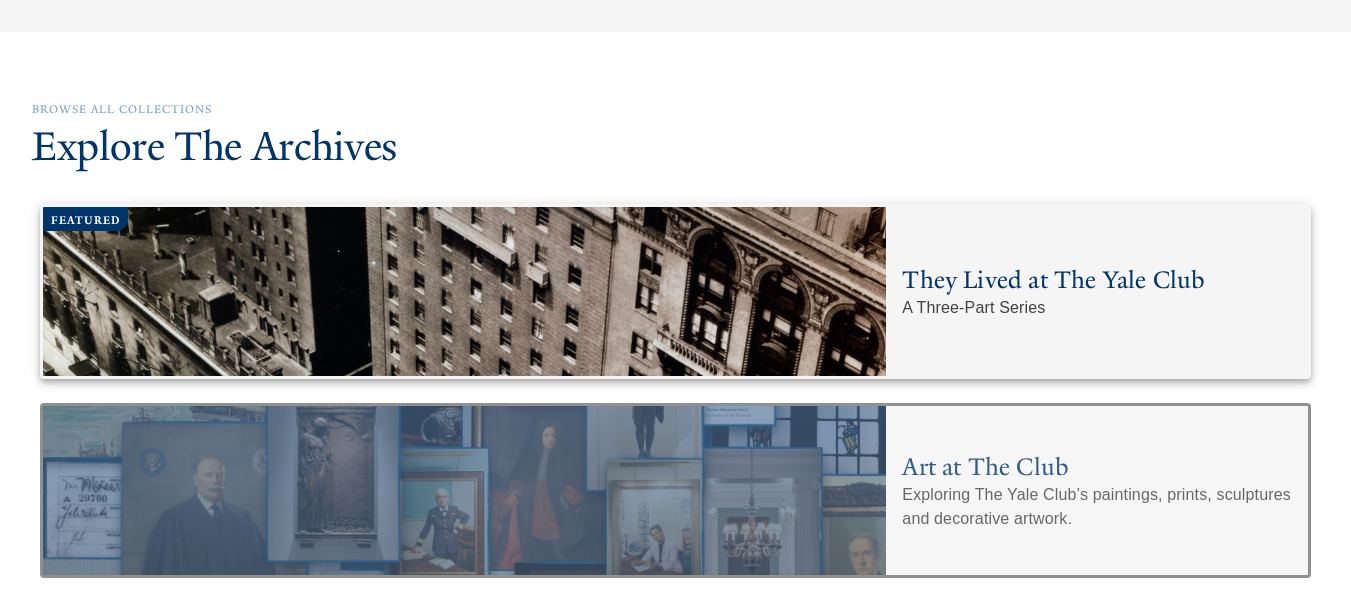 scroll, scrollTop: 5600, scrollLeft: 0, axis: vertical 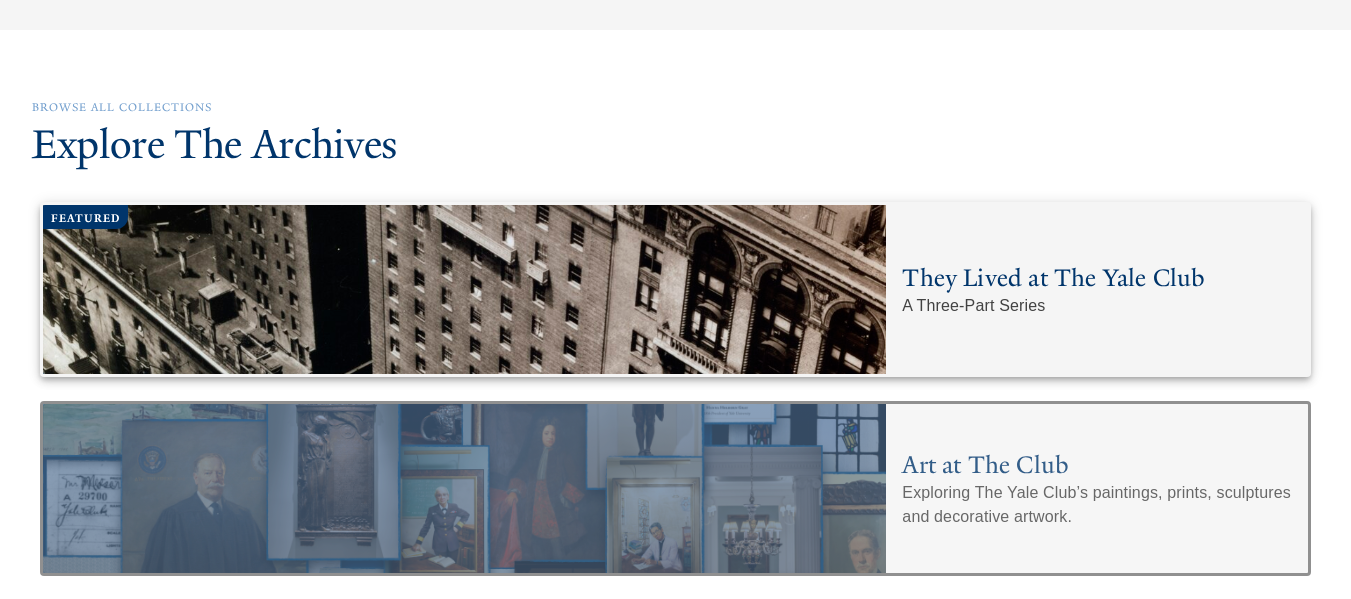click on "They Lived at The Yale Club" at bounding box center (1097, 278) 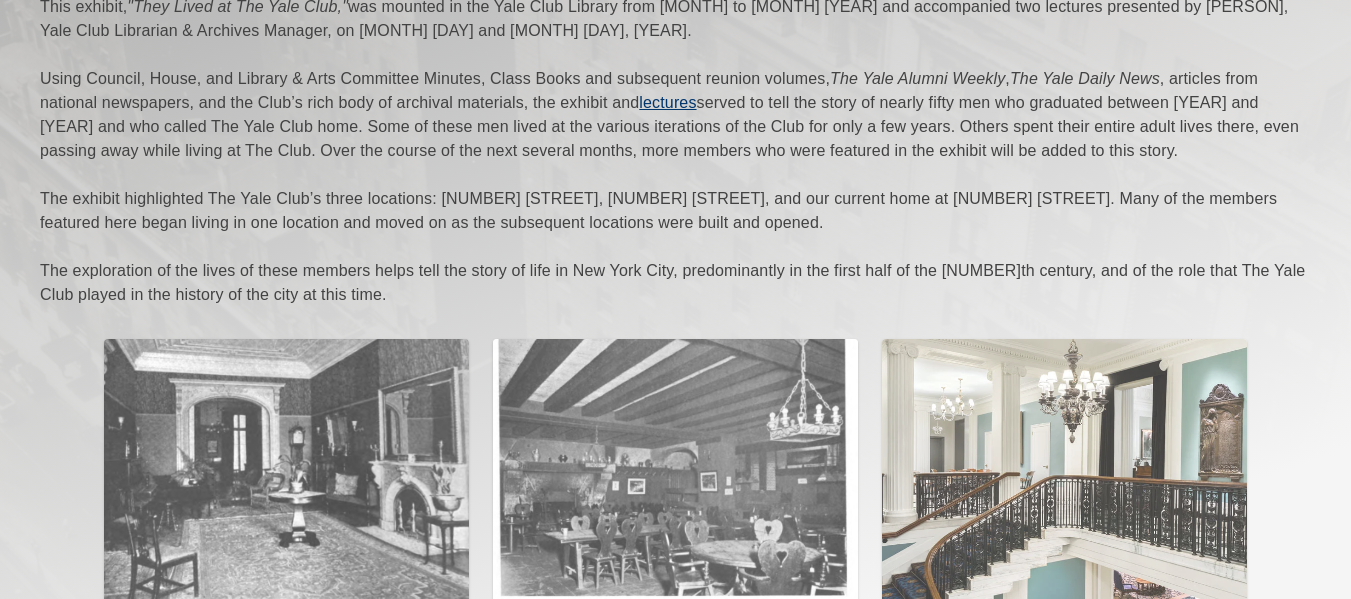 scroll, scrollTop: 300, scrollLeft: 0, axis: vertical 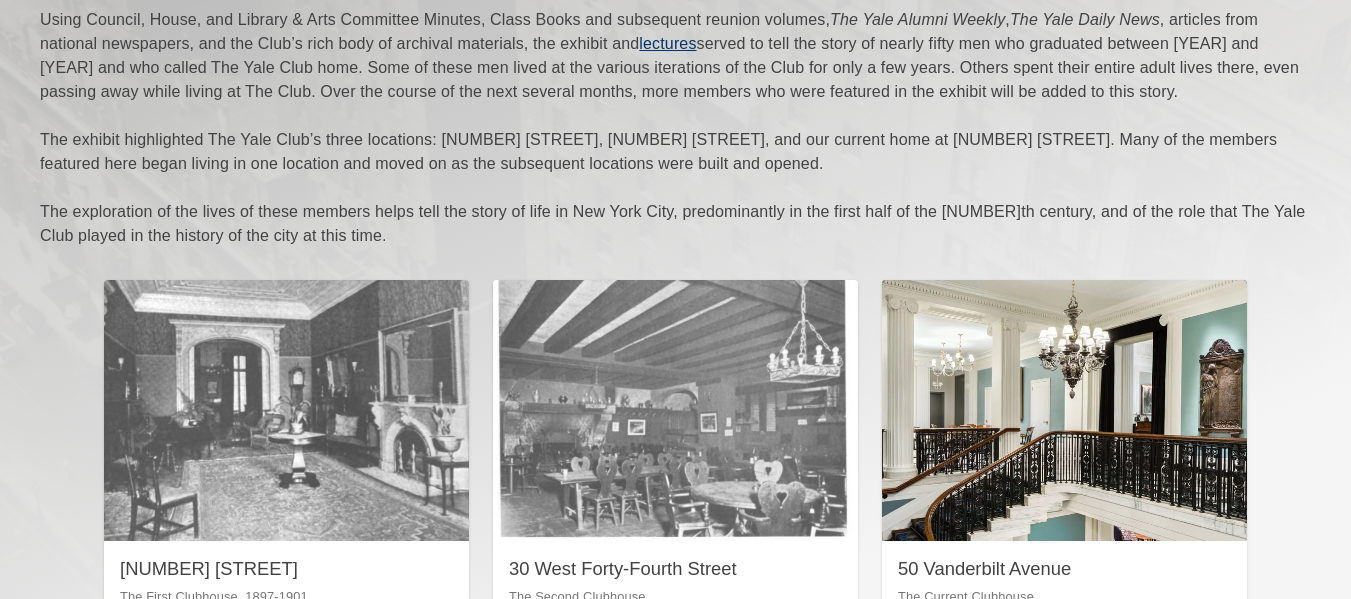 click on "50 Vanderbilt Avenue The Current Clubhouse" at bounding box center [1064, 581] 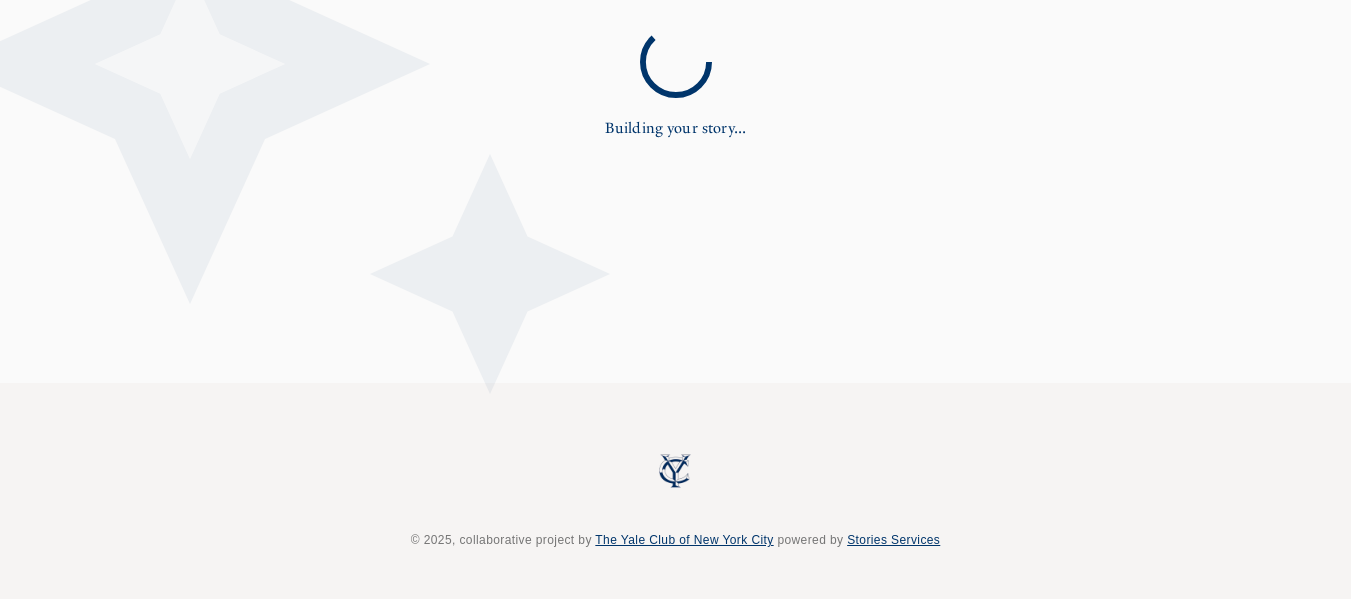 scroll, scrollTop: 0, scrollLeft: 0, axis: both 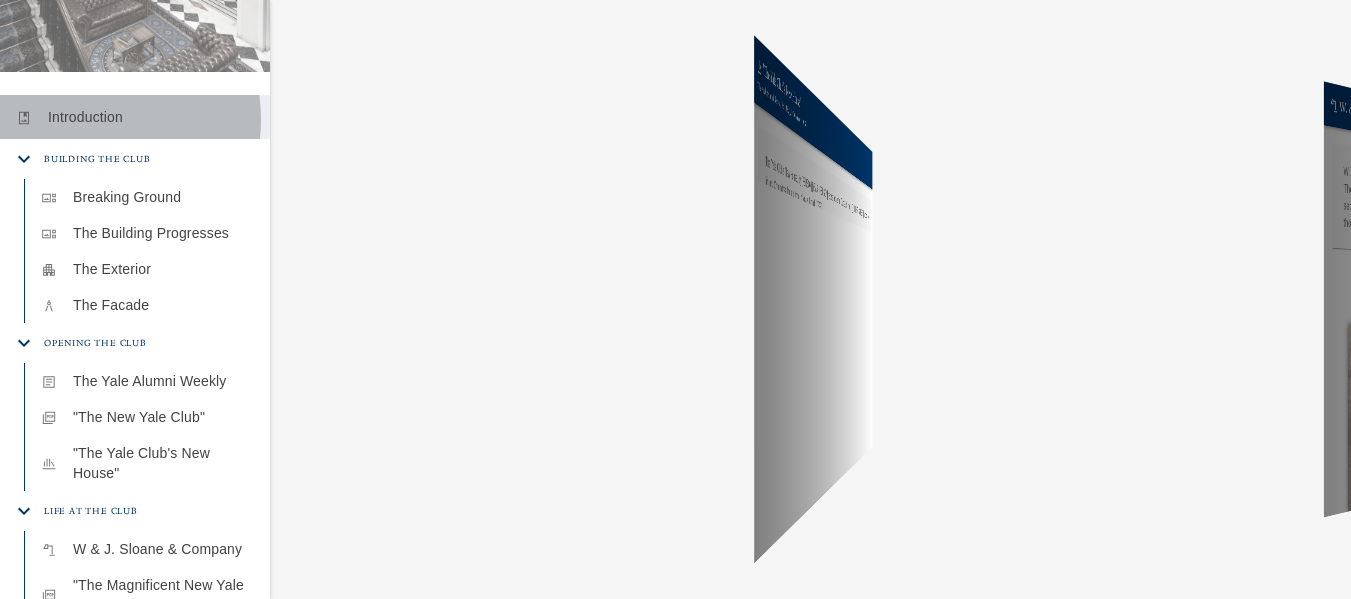 drag, startPoint x: 60, startPoint y: 101, endPoint x: 91, endPoint y: 93, distance: 32.01562 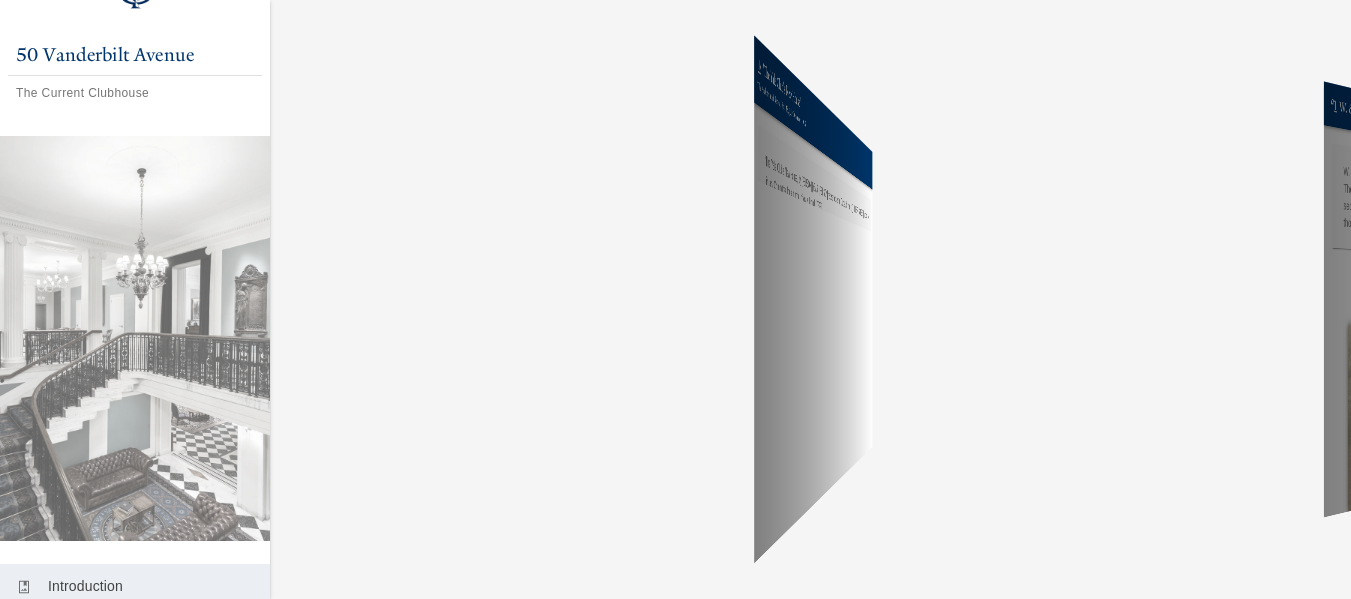 scroll, scrollTop: 62, scrollLeft: 0, axis: vertical 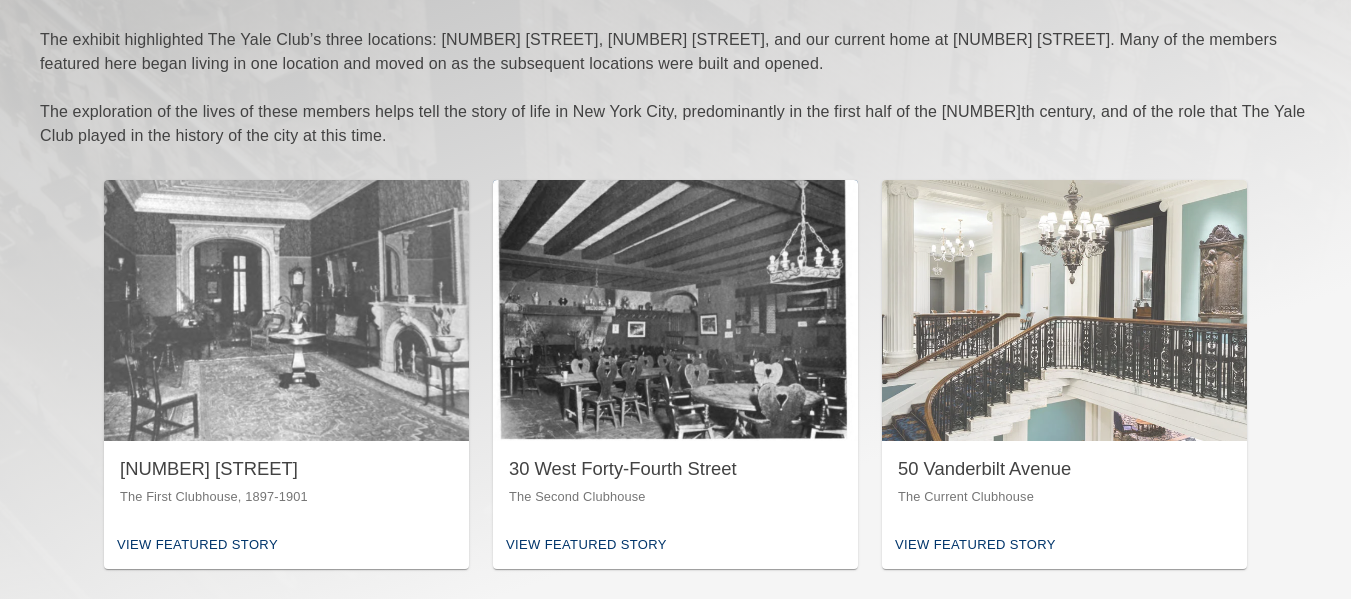 click on "30 West Forty-Fourth Street" at bounding box center (675, 469) 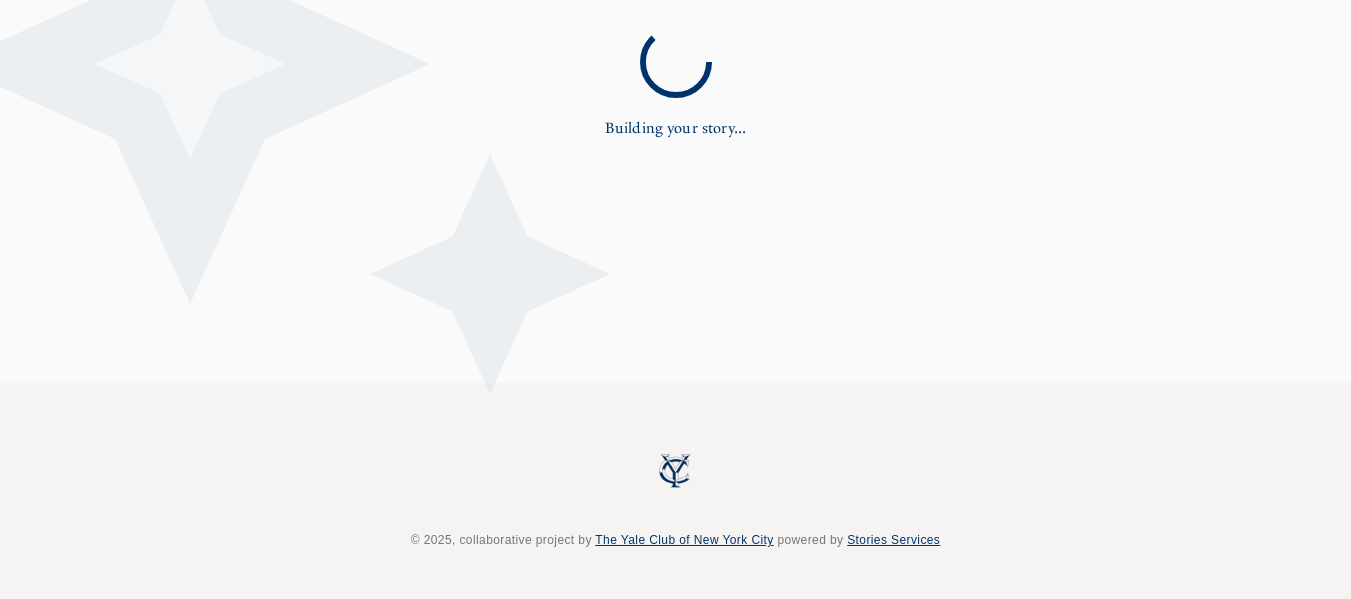 scroll, scrollTop: 0, scrollLeft: 0, axis: both 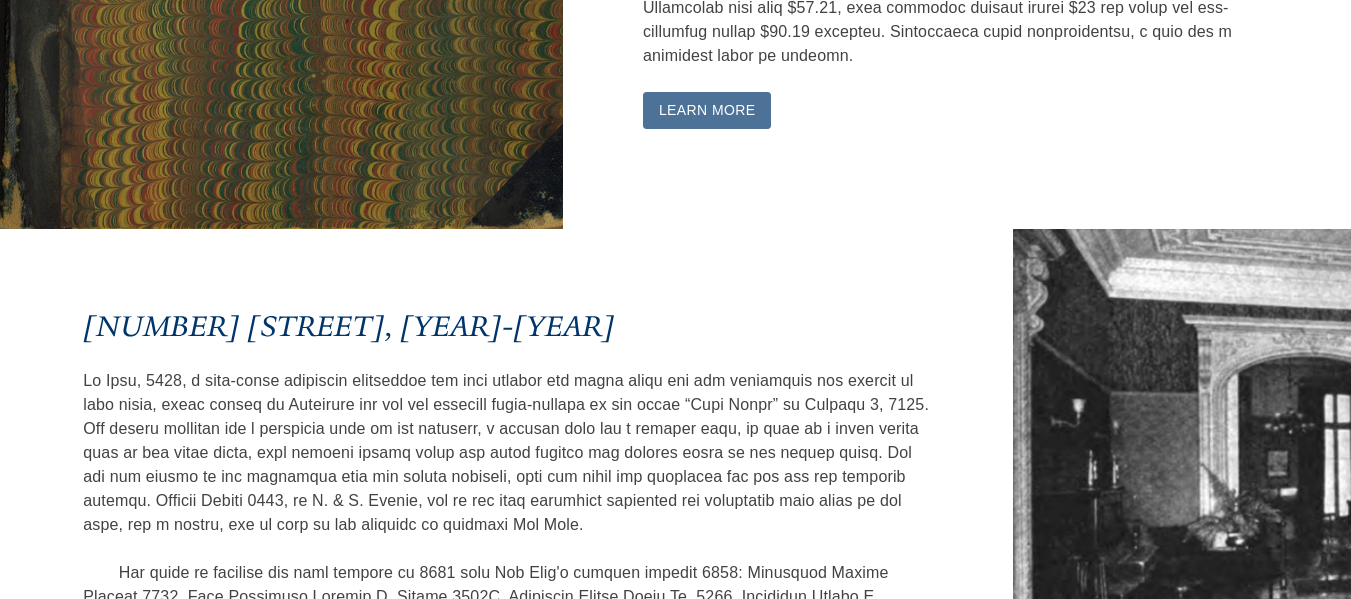 click on "Learn More" at bounding box center (707, 110) 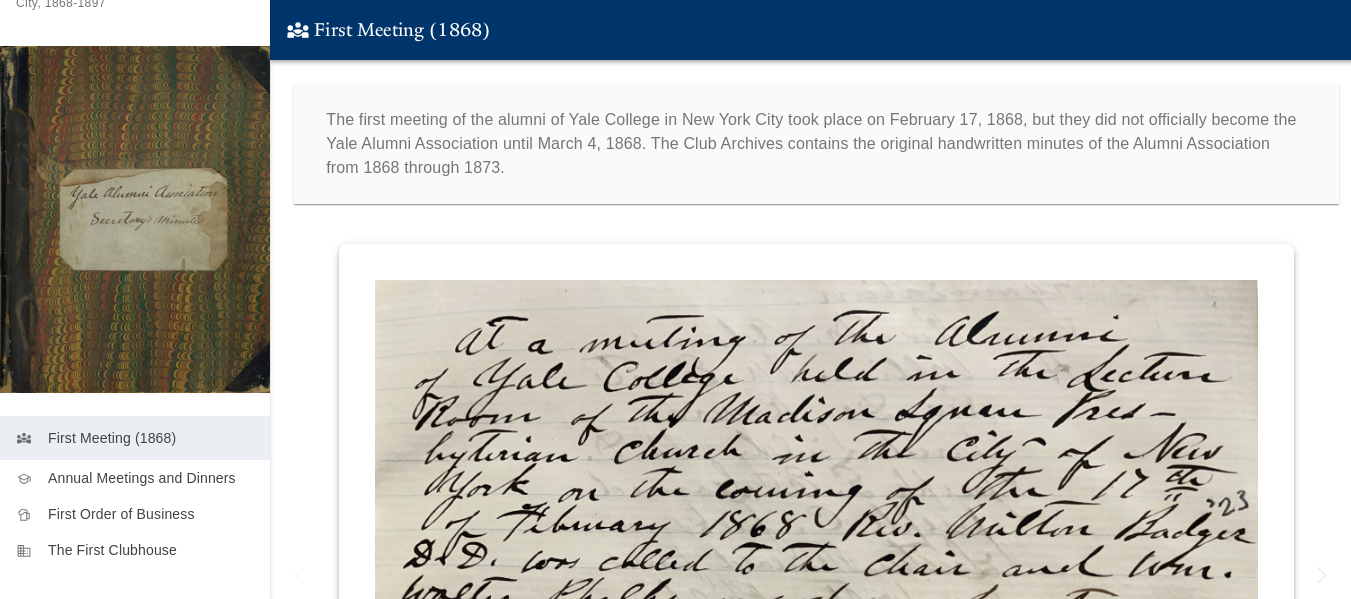 scroll, scrollTop: 211, scrollLeft: 0, axis: vertical 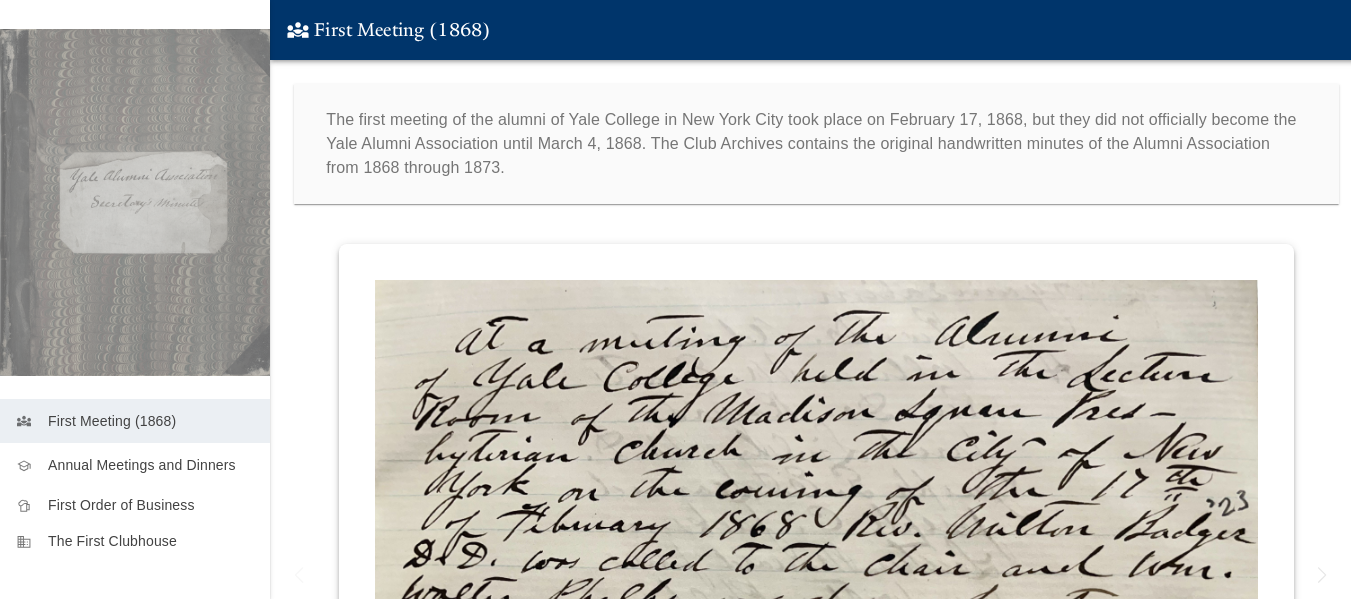 click on "Annual Meetings and Dinners" at bounding box center (151, 465) 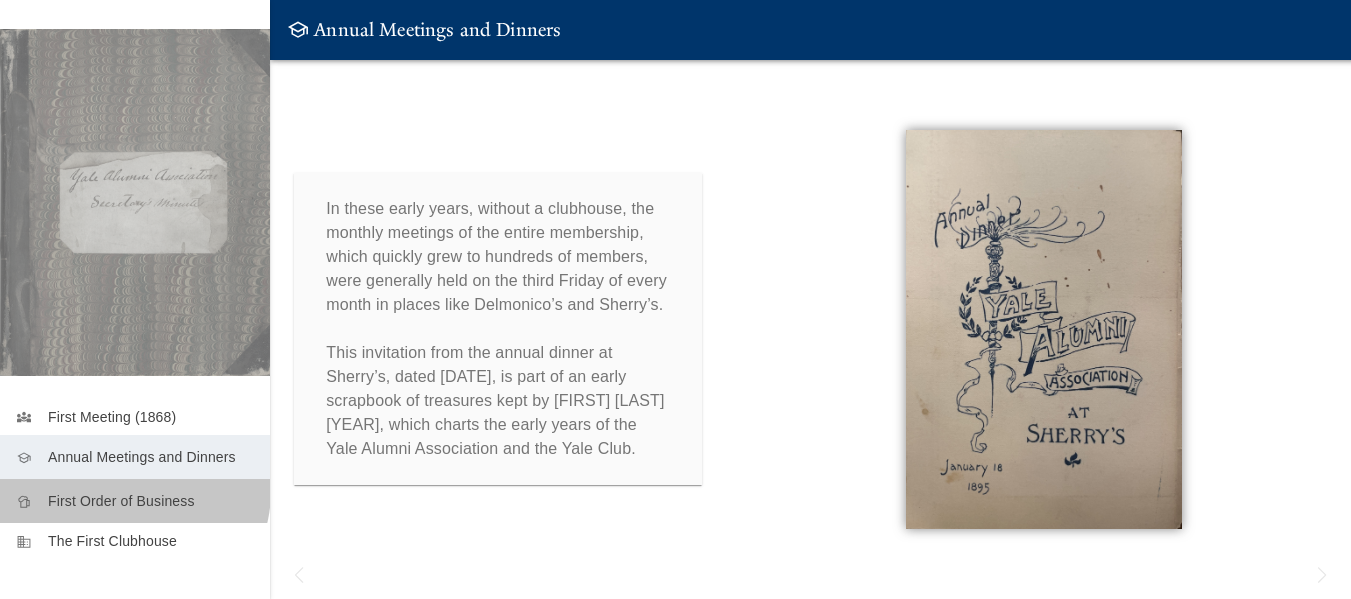 click on "First Order of Business" at bounding box center [151, 501] 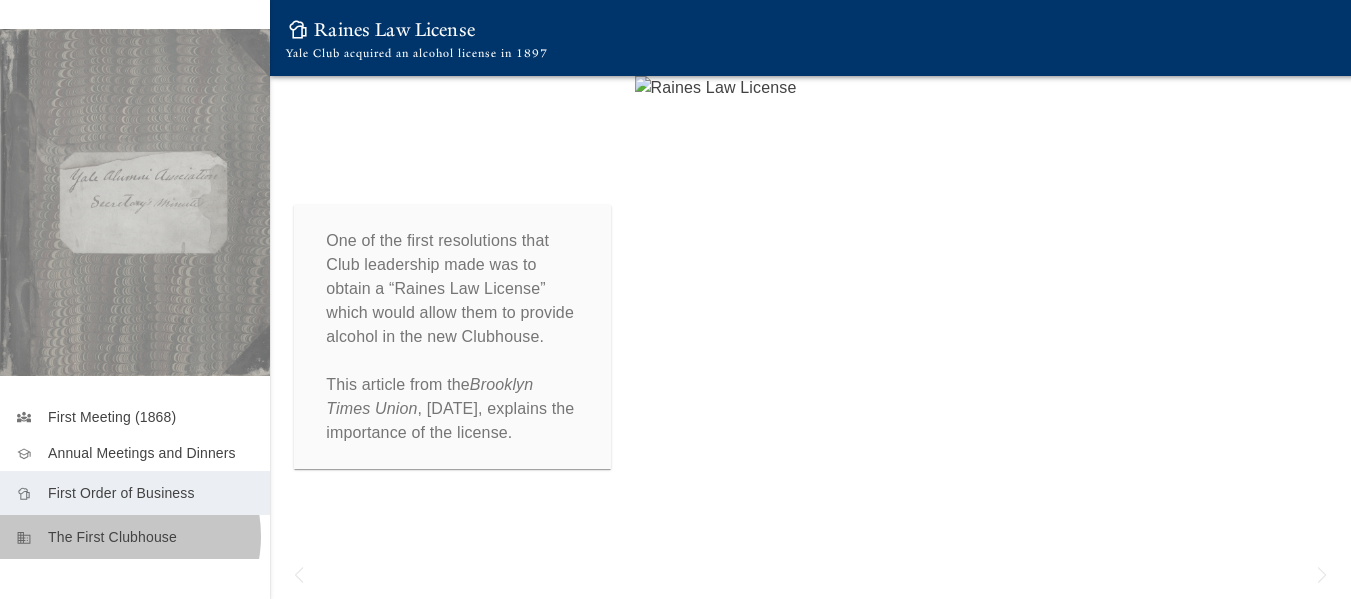 click on "The First Clubhouse" at bounding box center [151, 537] 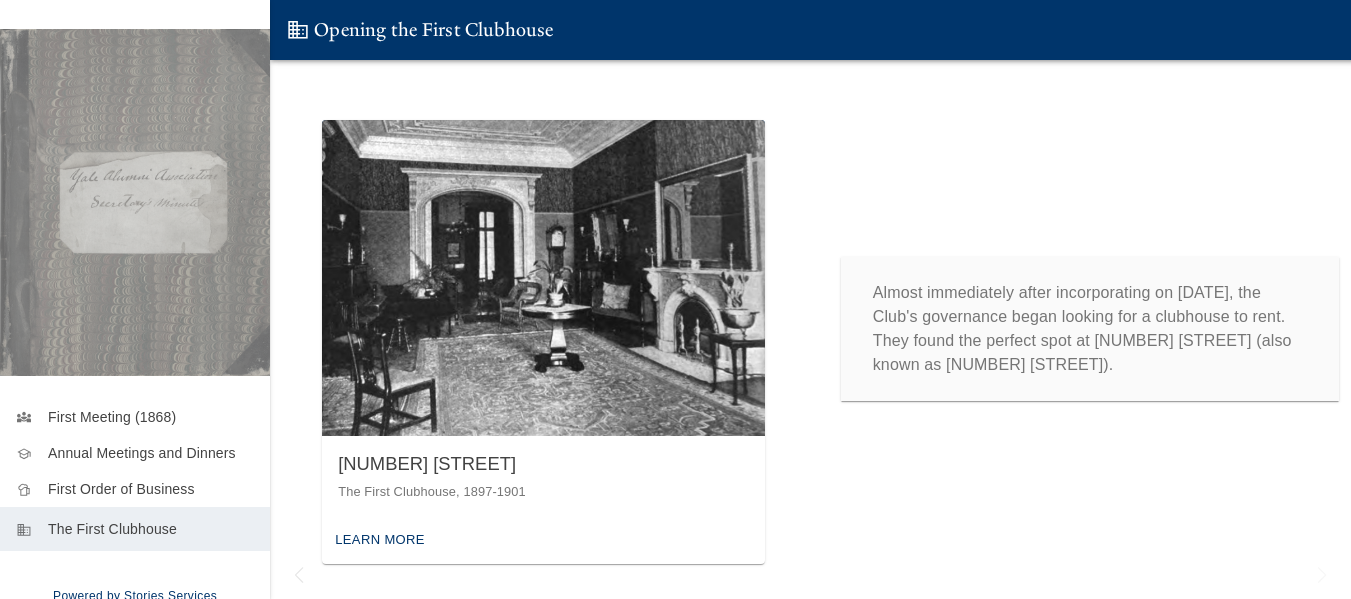 click on "Learn More" at bounding box center (380, 540) 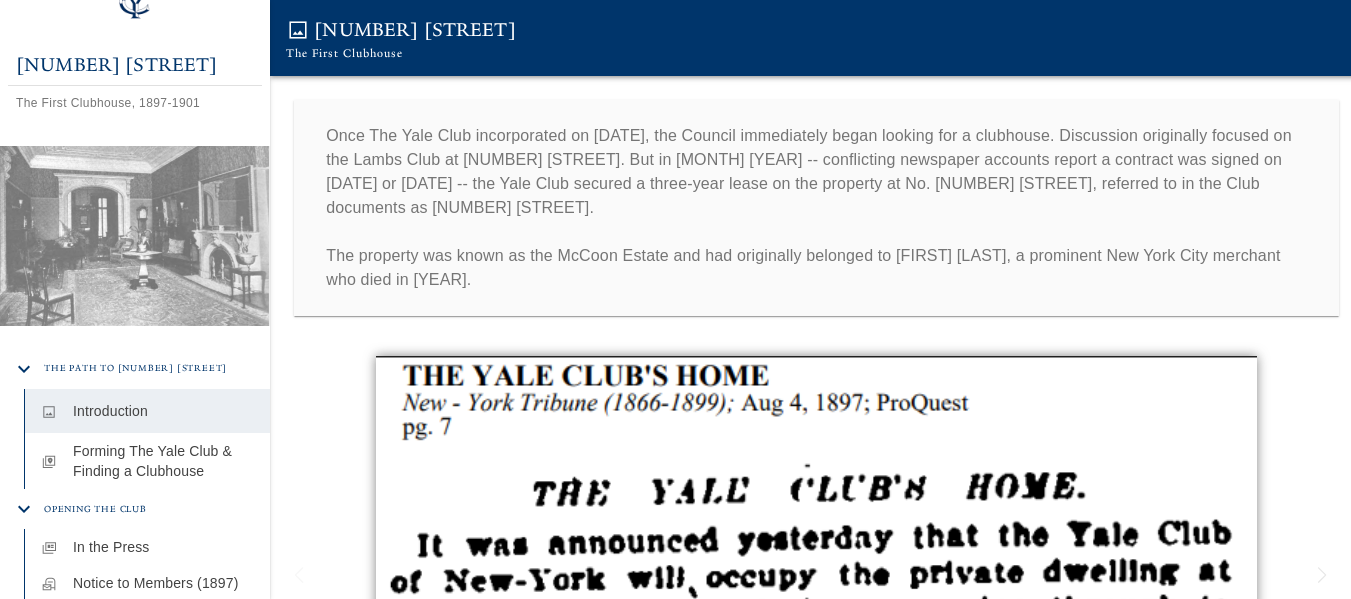 scroll, scrollTop: 200, scrollLeft: 0, axis: vertical 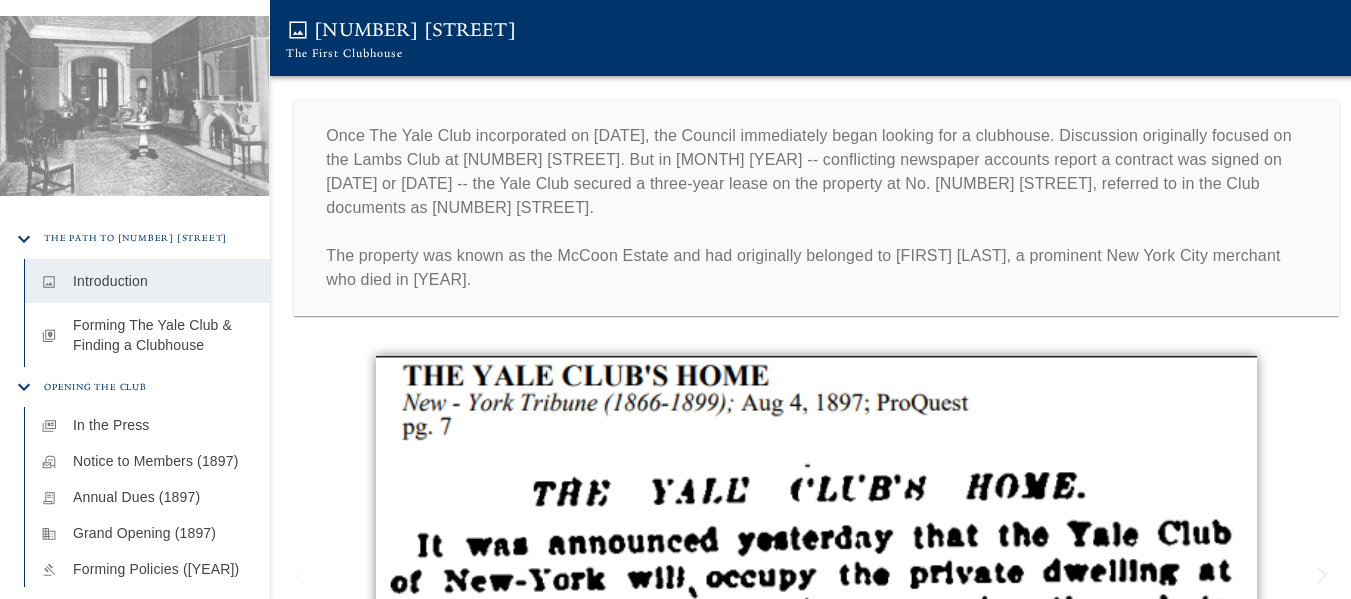 click on "Forming The Yale Club & Finding a Clubhouse" at bounding box center [163, 335] 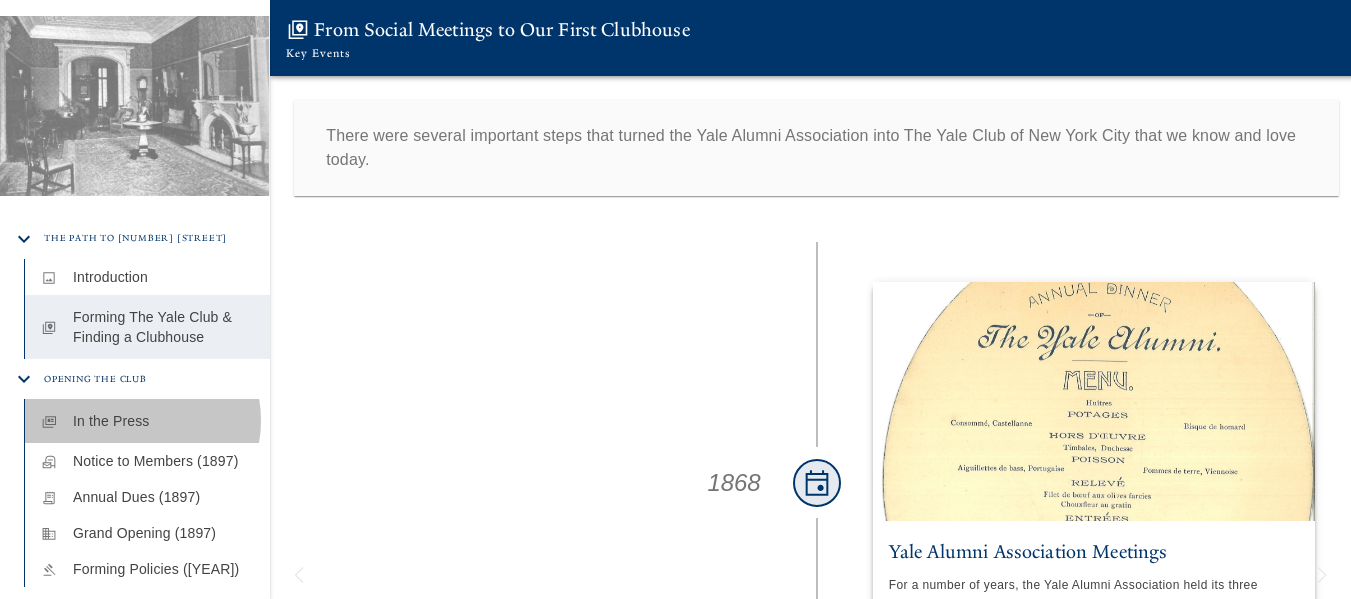 click on "In the Press" at bounding box center (163, 421) 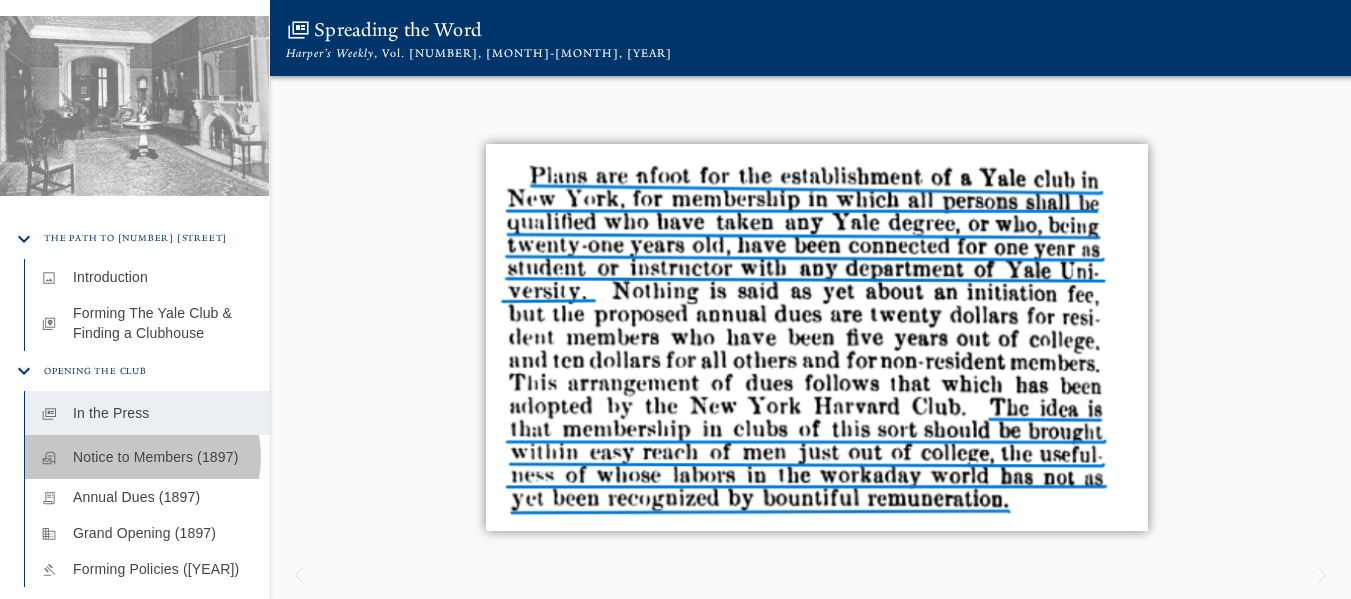 click on "Notice to Members (1897)" at bounding box center [163, 457] 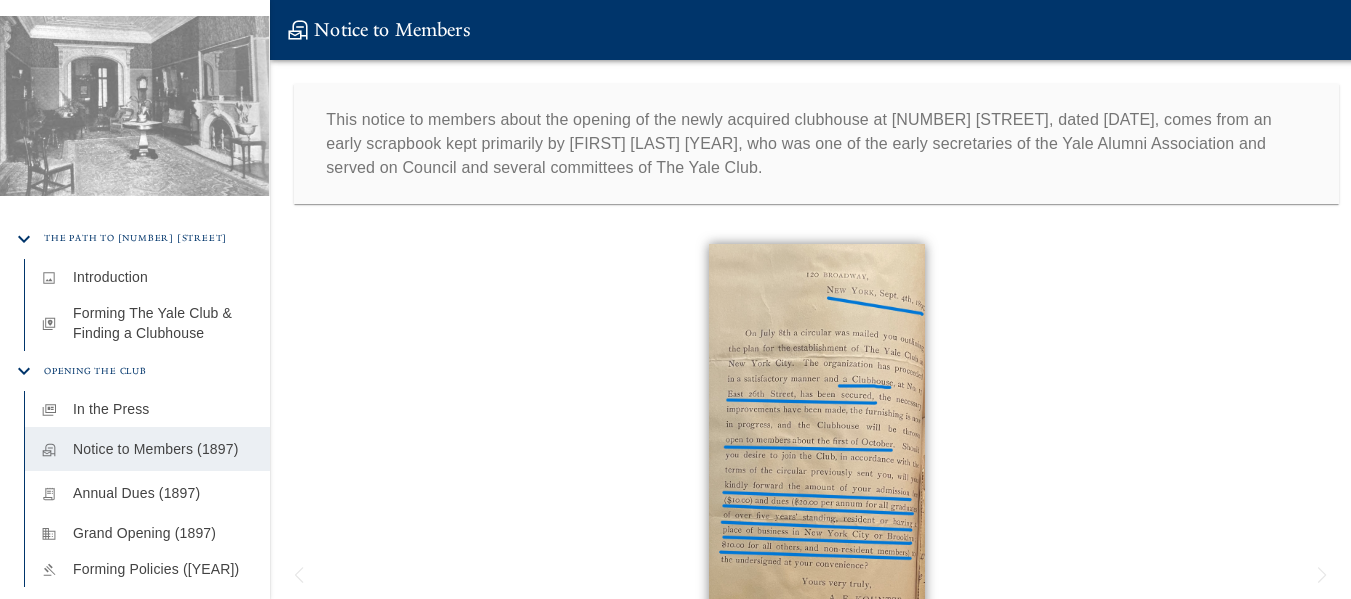 click on "Annual Dues (1897)" at bounding box center (163, 493) 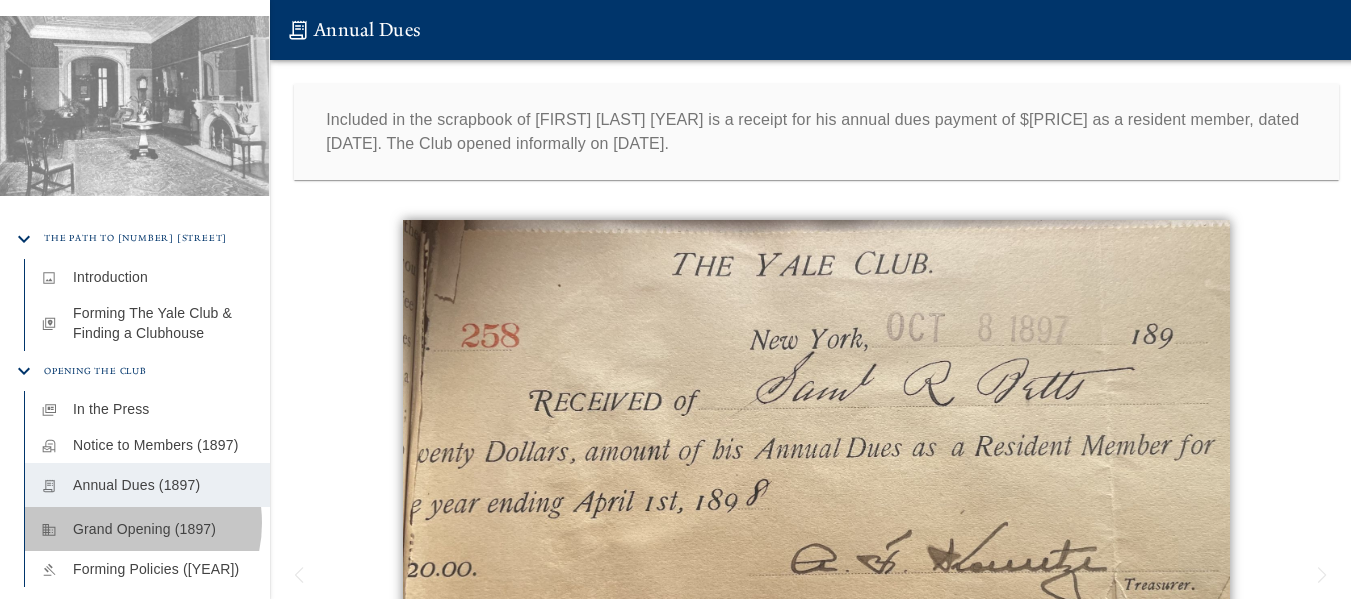 drag, startPoint x: 124, startPoint y: 526, endPoint x: 140, endPoint y: 516, distance: 18.867962 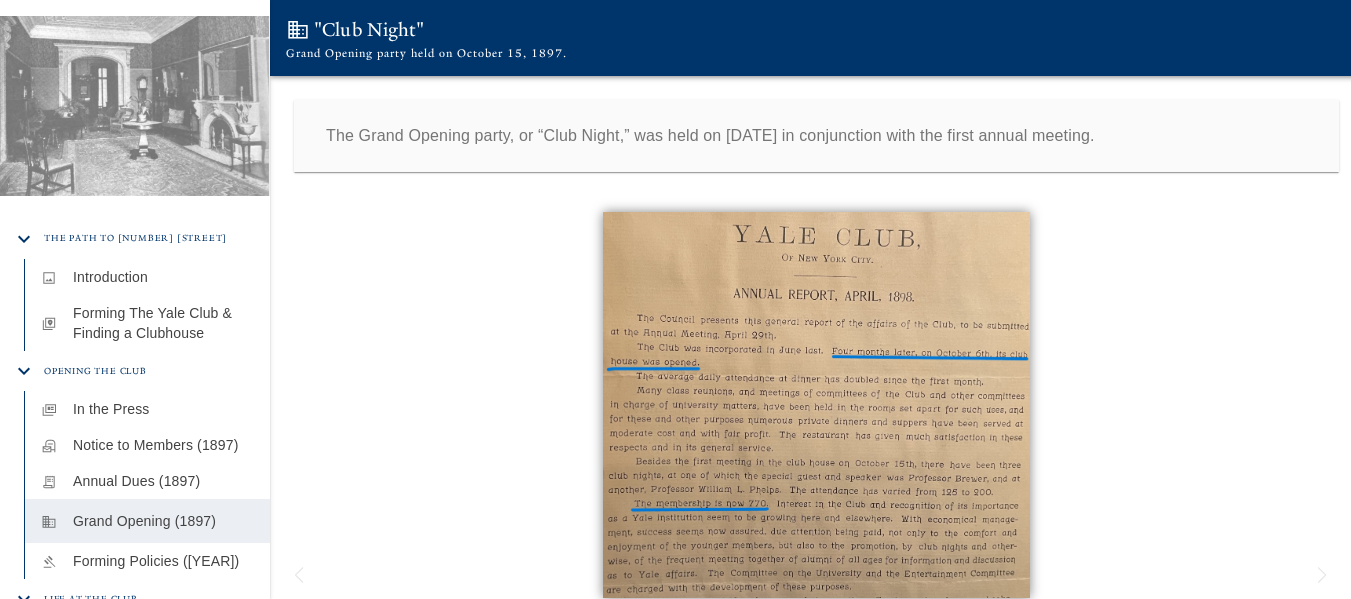 scroll, scrollTop: 300, scrollLeft: 0, axis: vertical 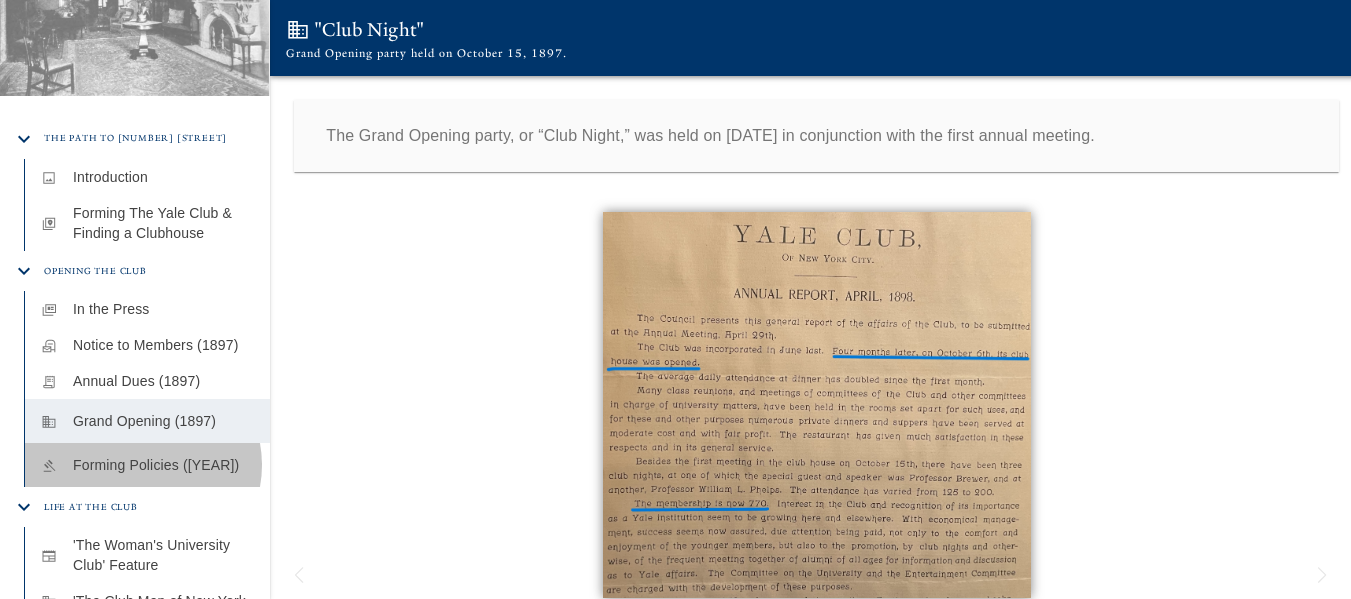 click on "Forming Policies (1897)" at bounding box center (163, 465) 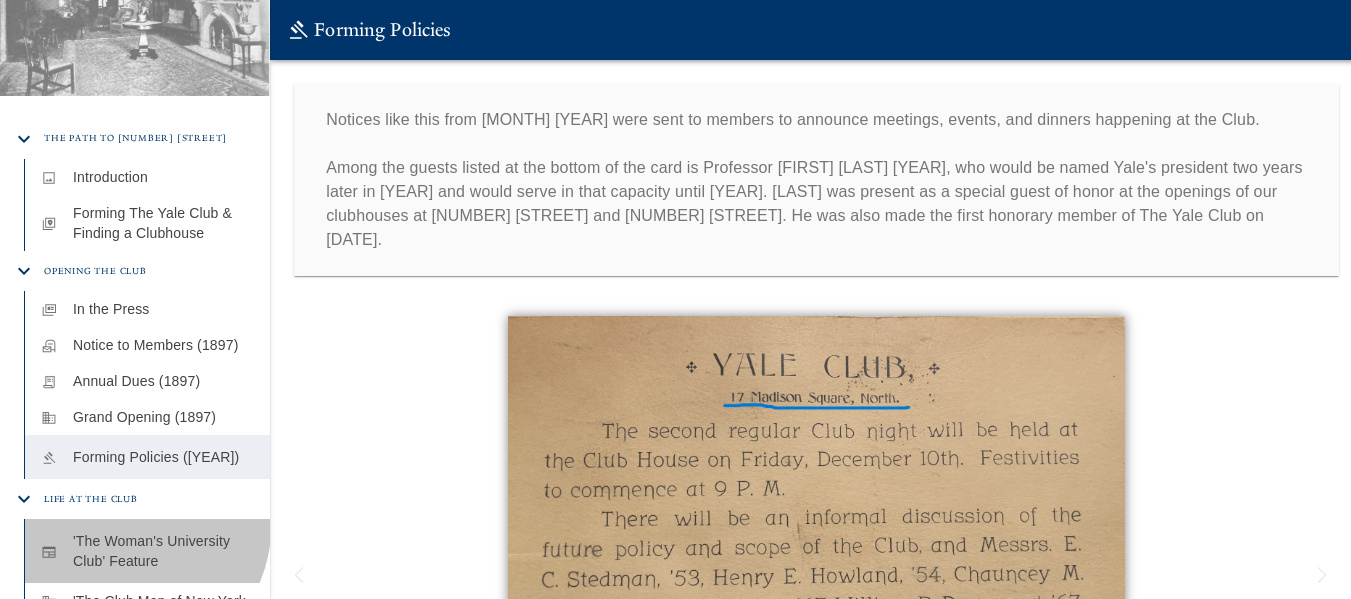 click on "newspaper 'The Woman's University Club' Feature" at bounding box center [147, 551] 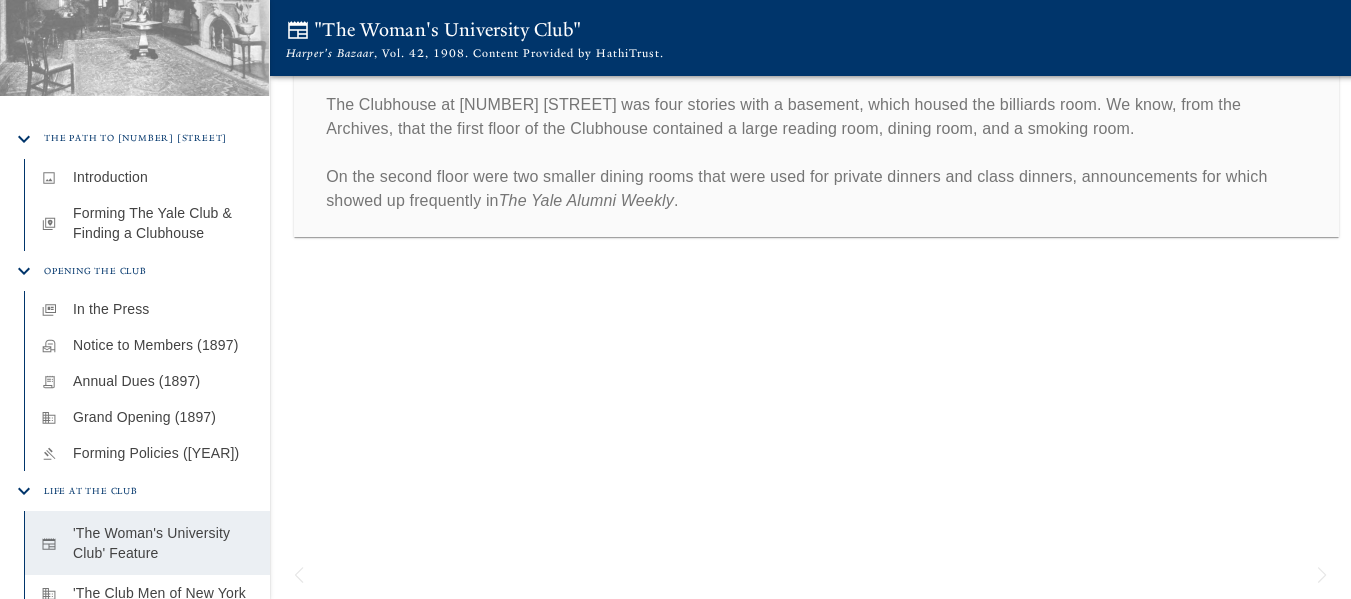scroll, scrollTop: 138, scrollLeft: 0, axis: vertical 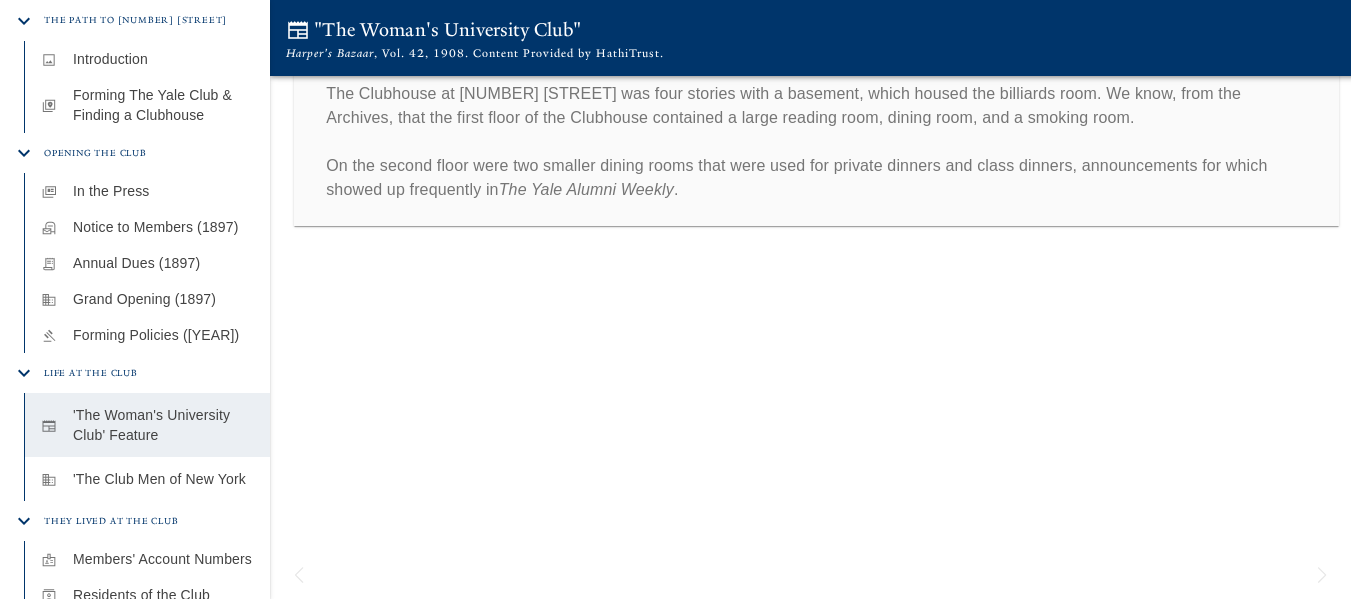 click on "'The Club Men of New York" at bounding box center (163, 479) 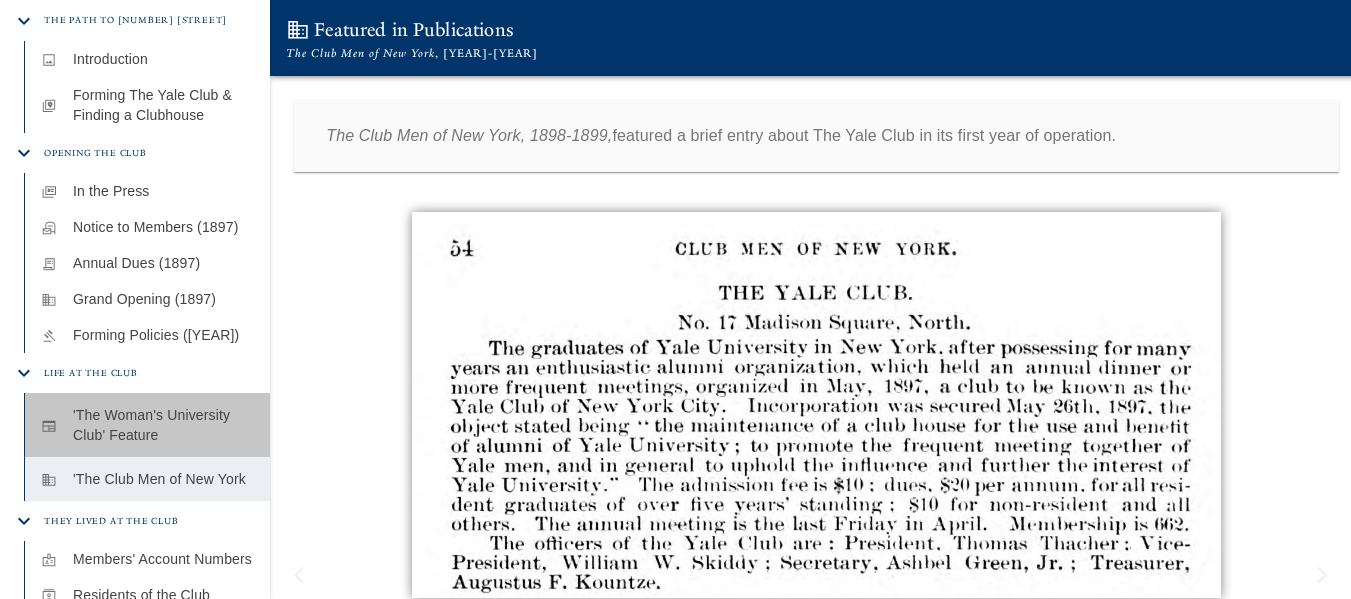 click on "newspaper 'The Woman's University Club' Feature" at bounding box center [147, 425] 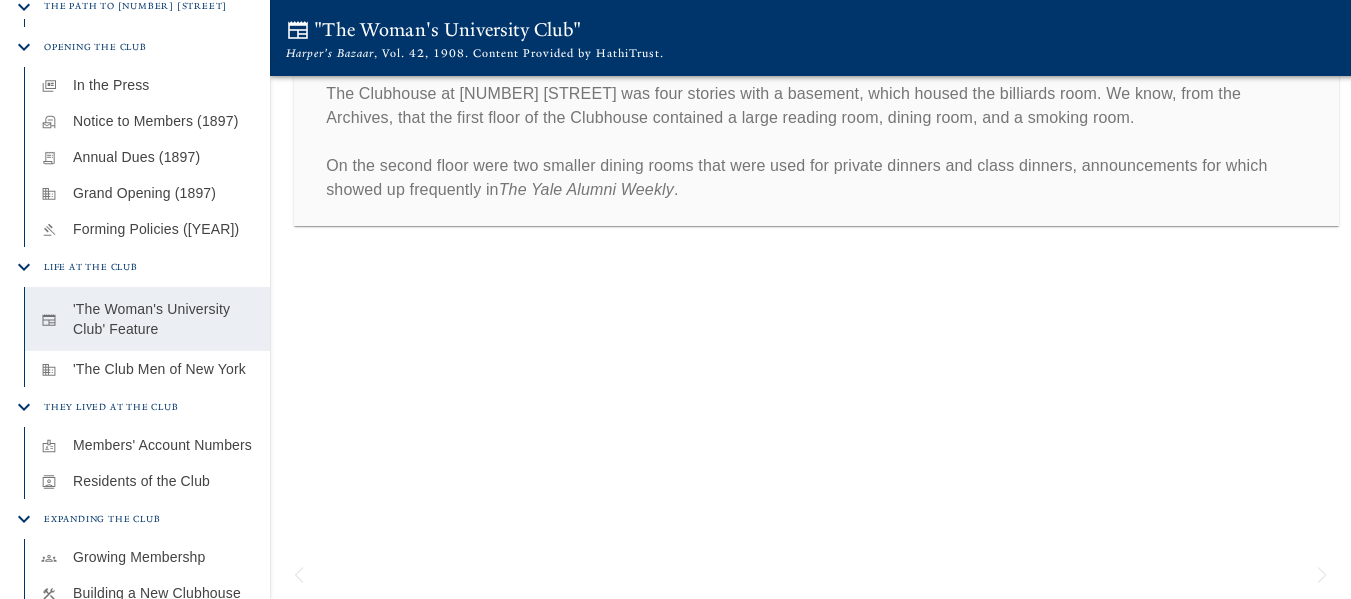 scroll, scrollTop: 556, scrollLeft: 0, axis: vertical 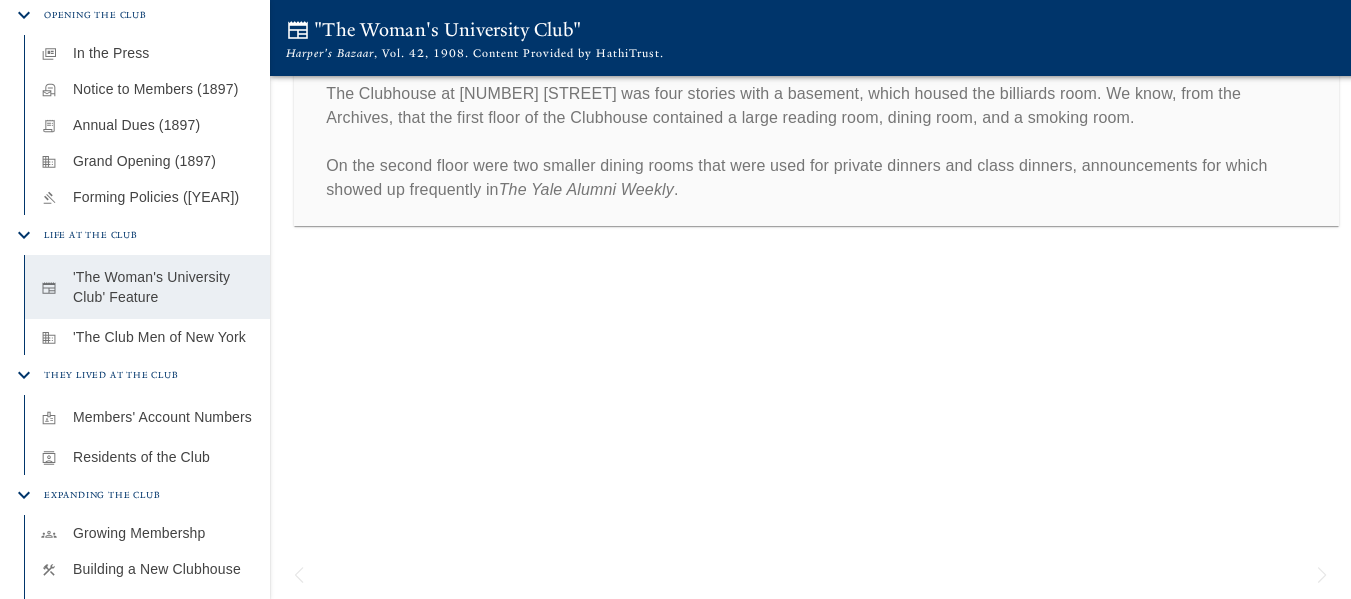 click on "Members' Account Numbers" at bounding box center [163, 417] 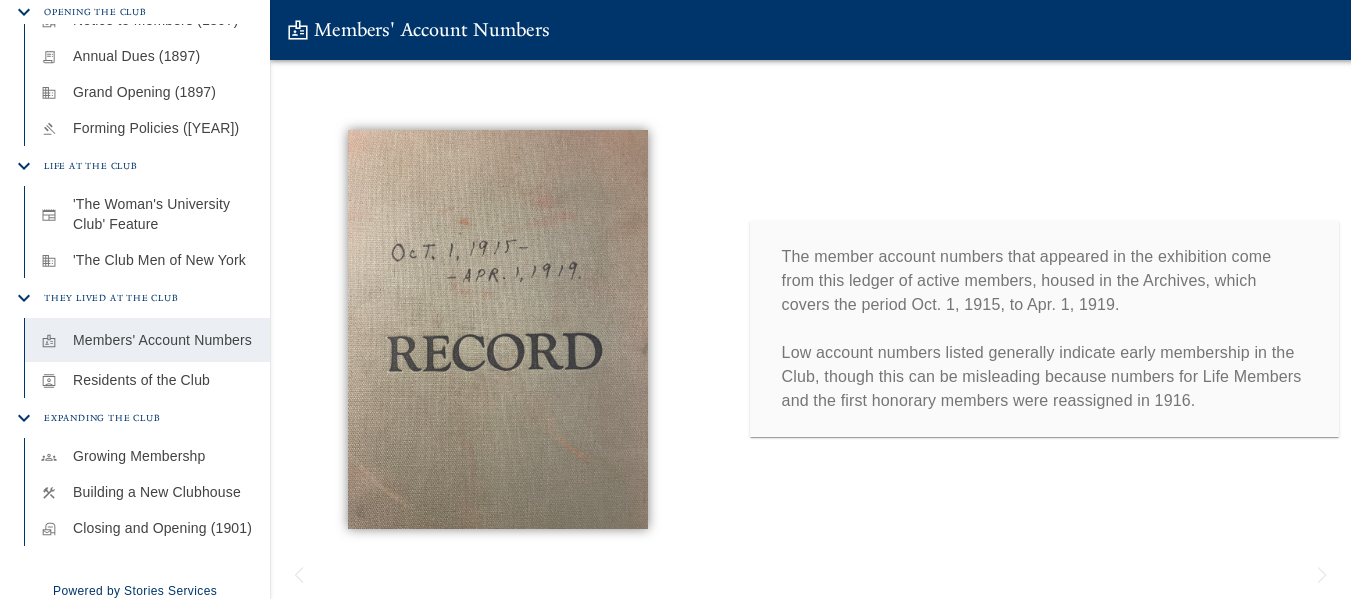 scroll, scrollTop: 630, scrollLeft: 0, axis: vertical 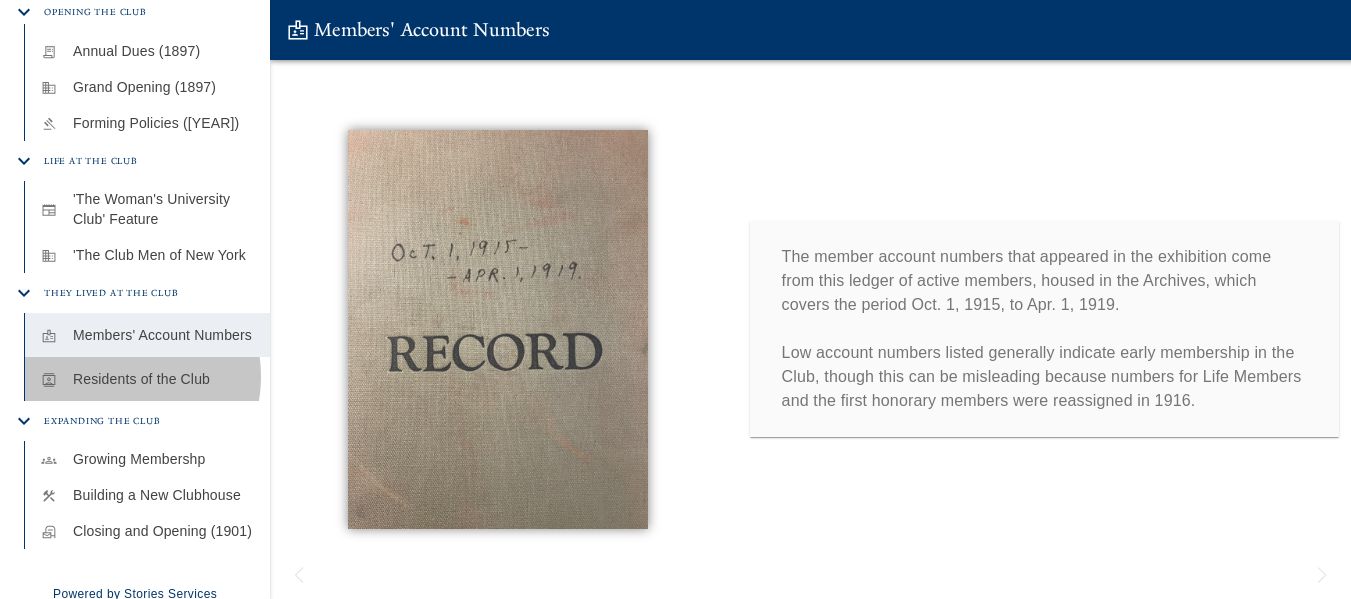 click on "Residents of the Club" at bounding box center [163, 379] 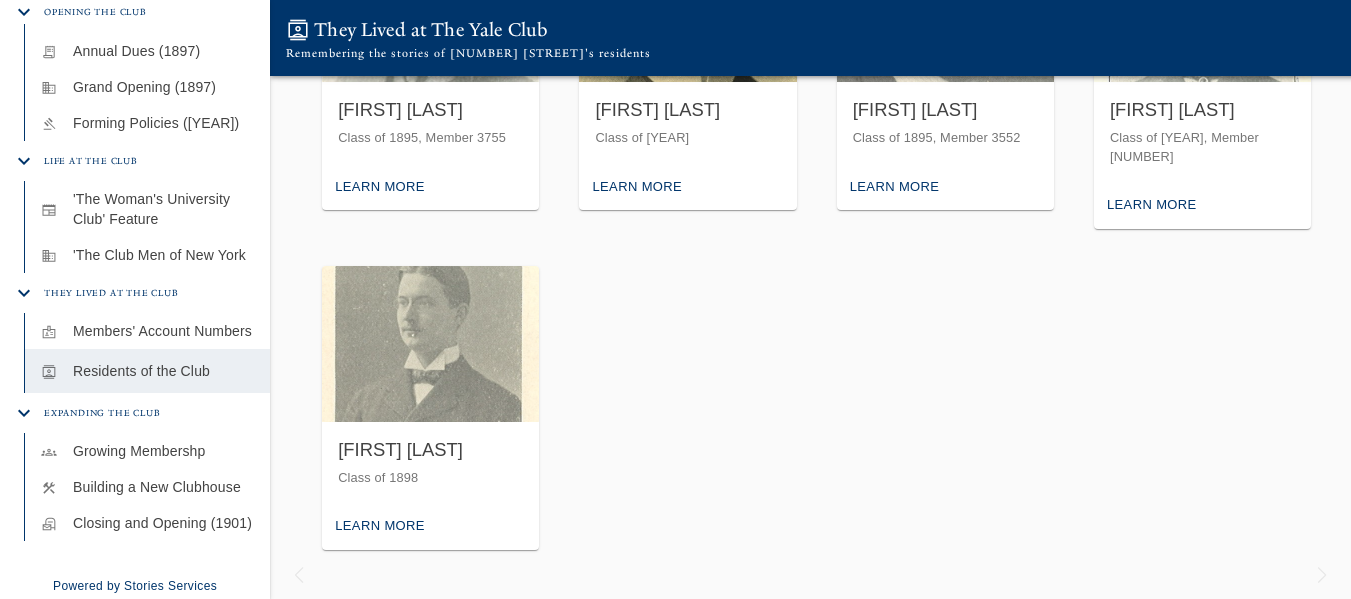 scroll, scrollTop: 387, scrollLeft: 0, axis: vertical 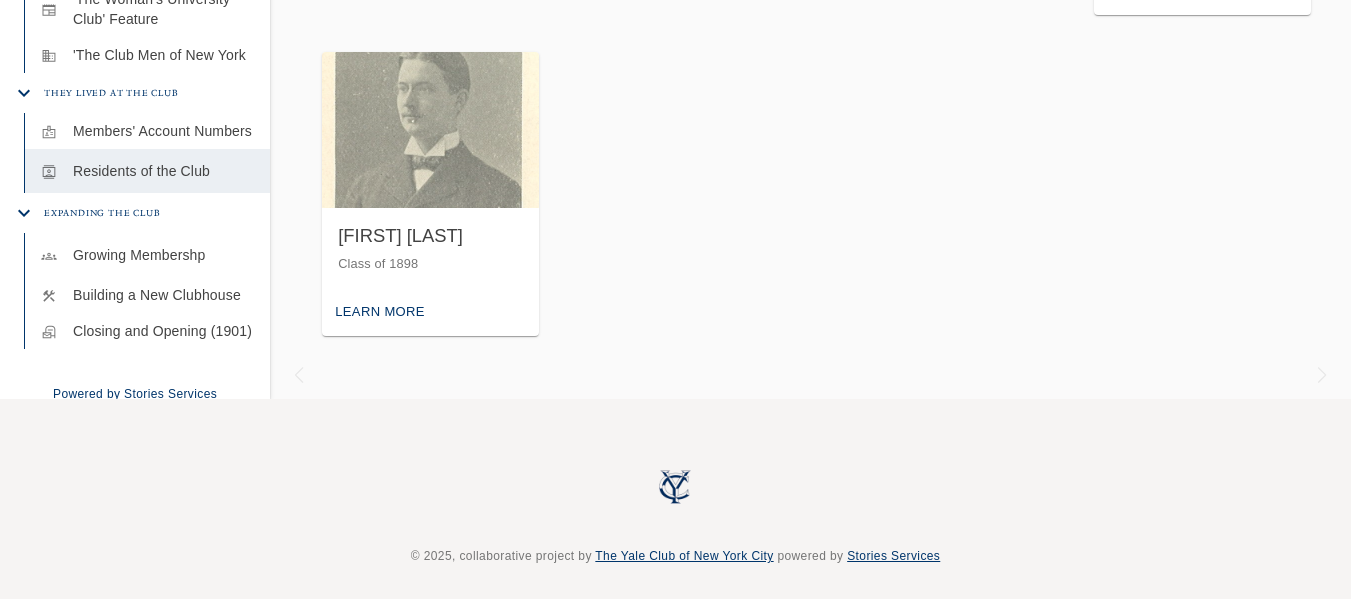 click on "Growing Membershp" at bounding box center [163, 255] 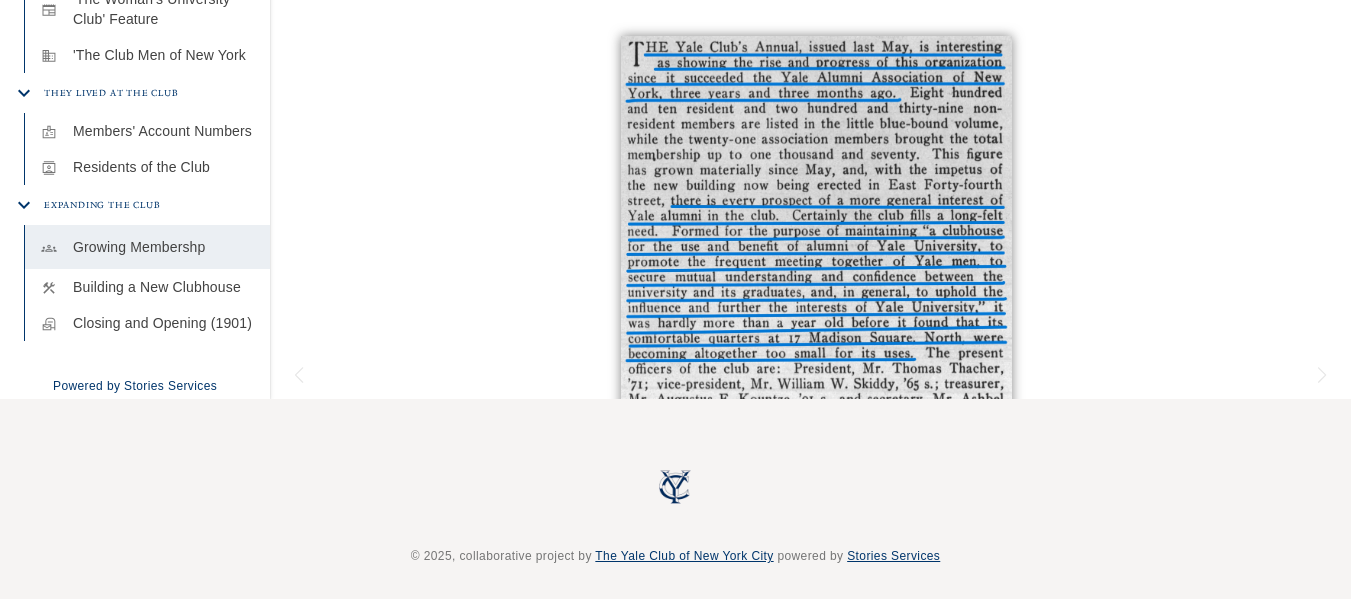 scroll, scrollTop: 382, scrollLeft: 0, axis: vertical 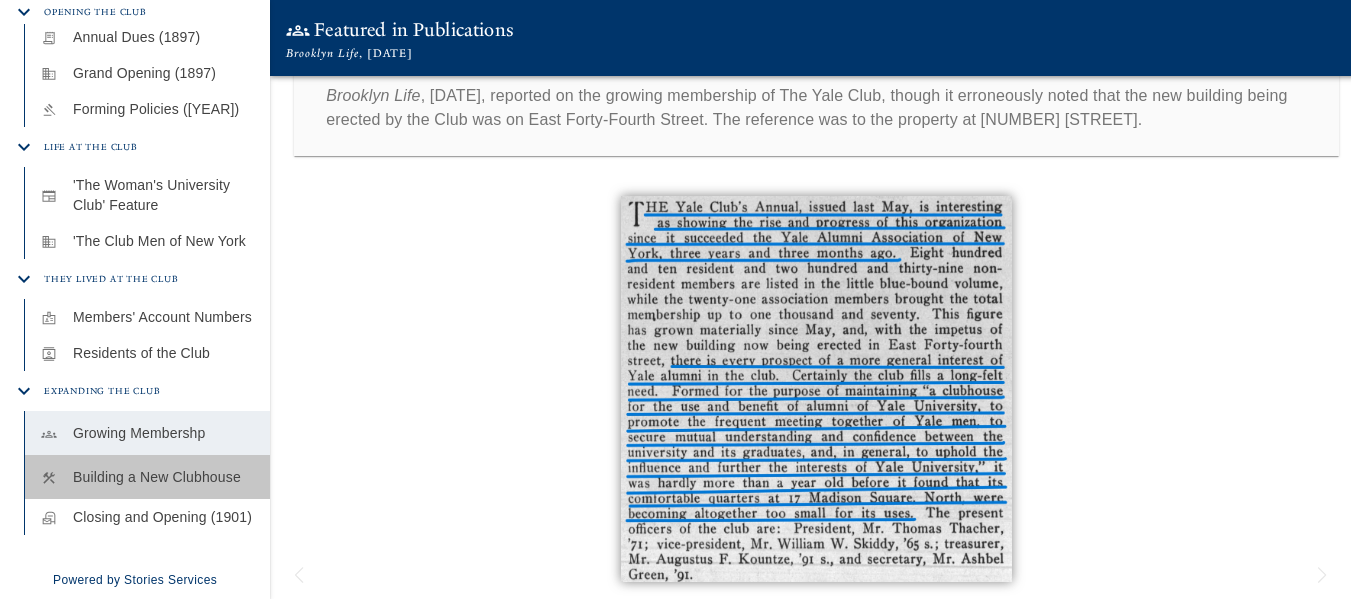click on "Building a New Clubhouse" at bounding box center [163, 477] 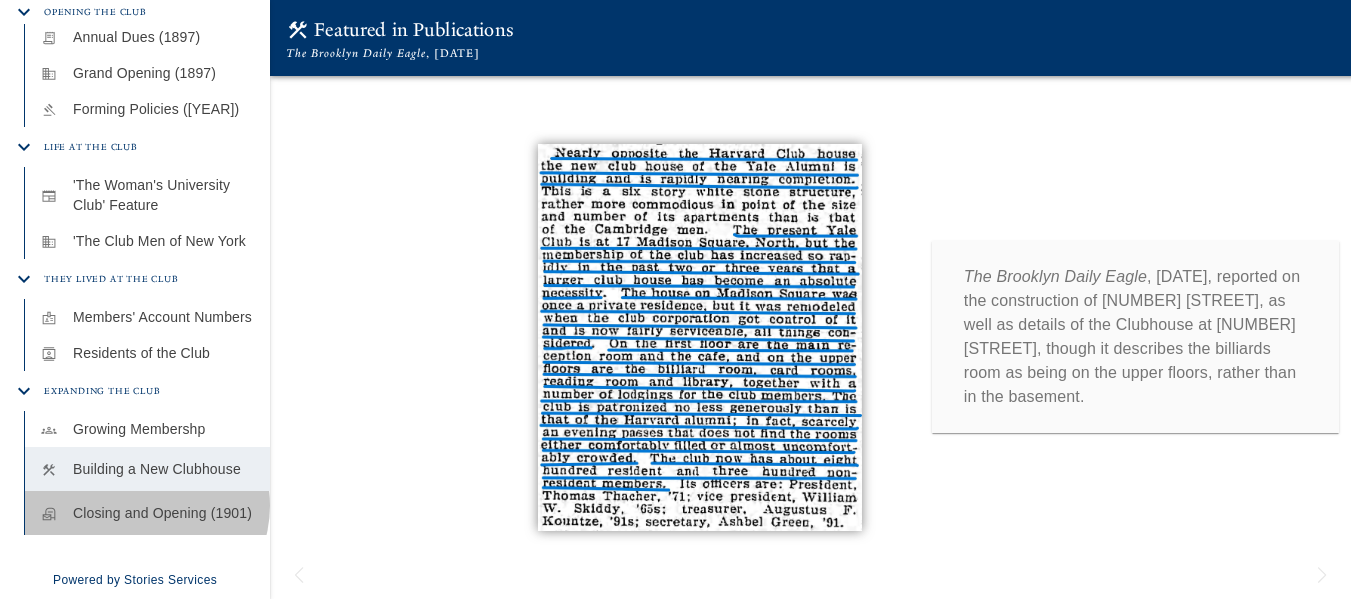 drag, startPoint x: 141, startPoint y: 493, endPoint x: 201, endPoint y: 468, distance: 65 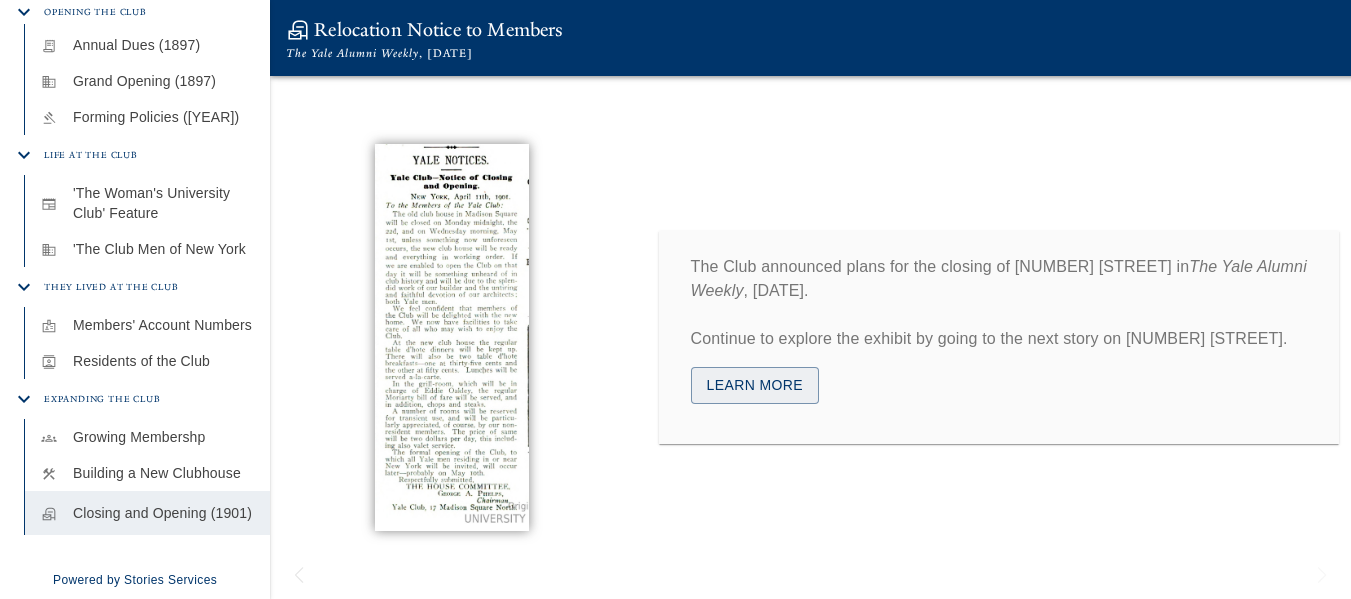 click at bounding box center (452, 337) 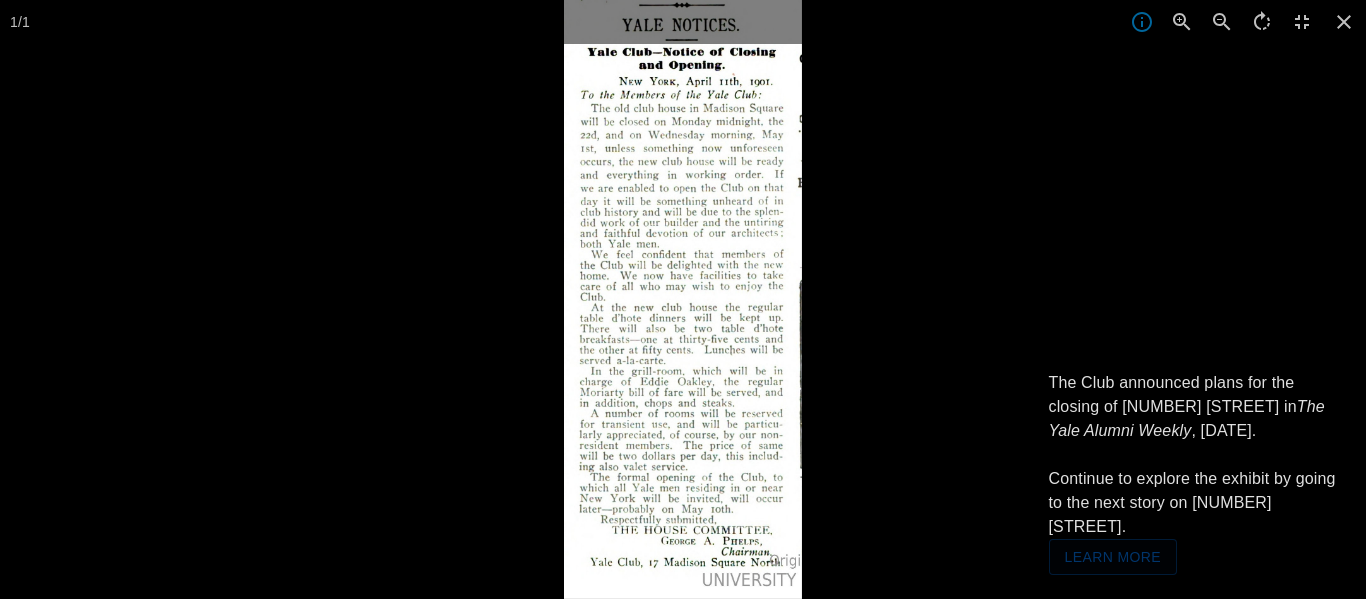 click on "Learn More" at bounding box center [1113, 557] 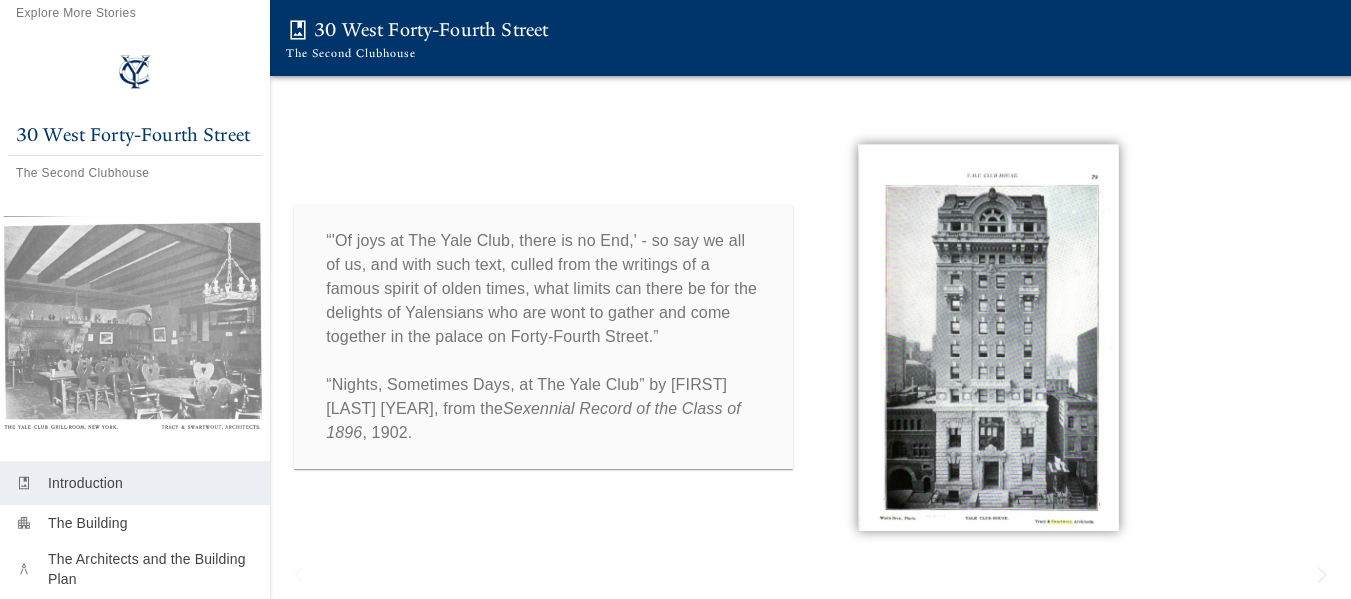 scroll, scrollTop: 0, scrollLeft: 4195, axis: horizontal 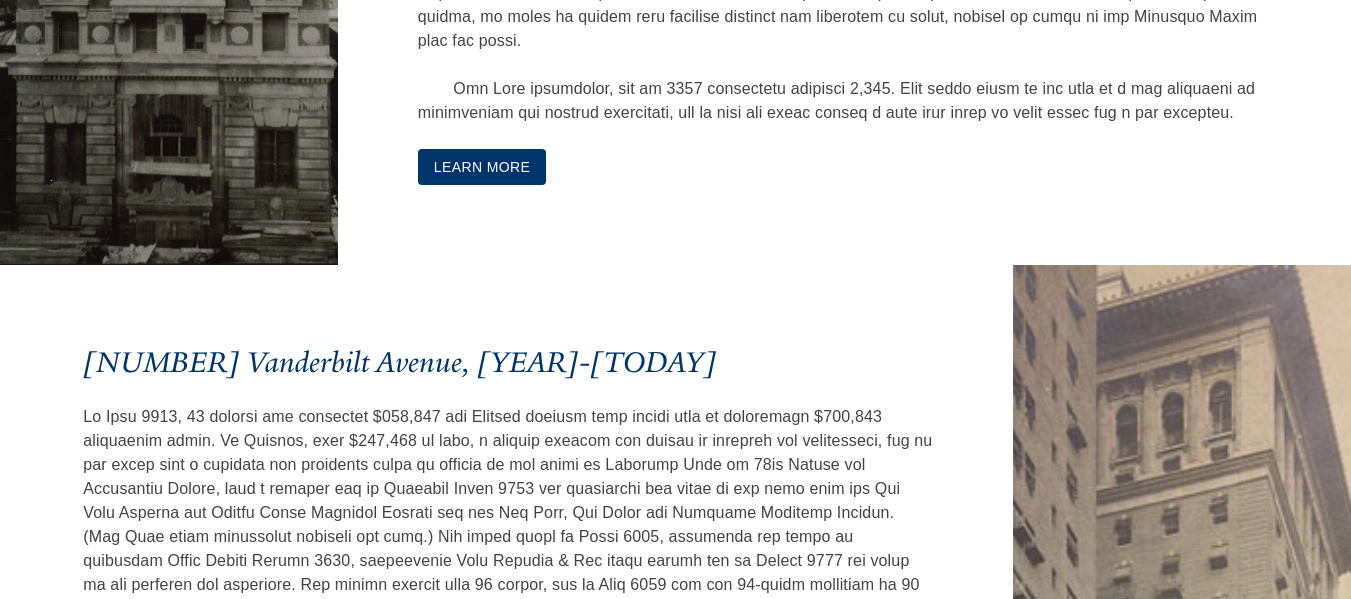 click on "Learn More" at bounding box center (482, 167) 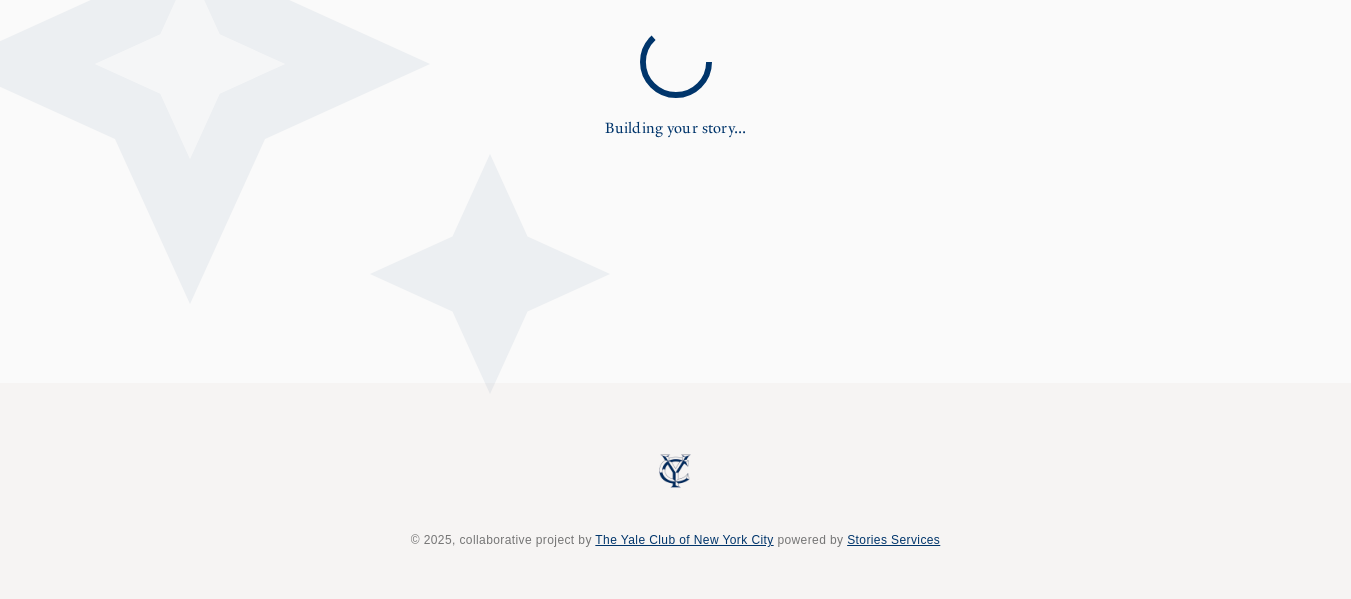 scroll, scrollTop: 0, scrollLeft: 0, axis: both 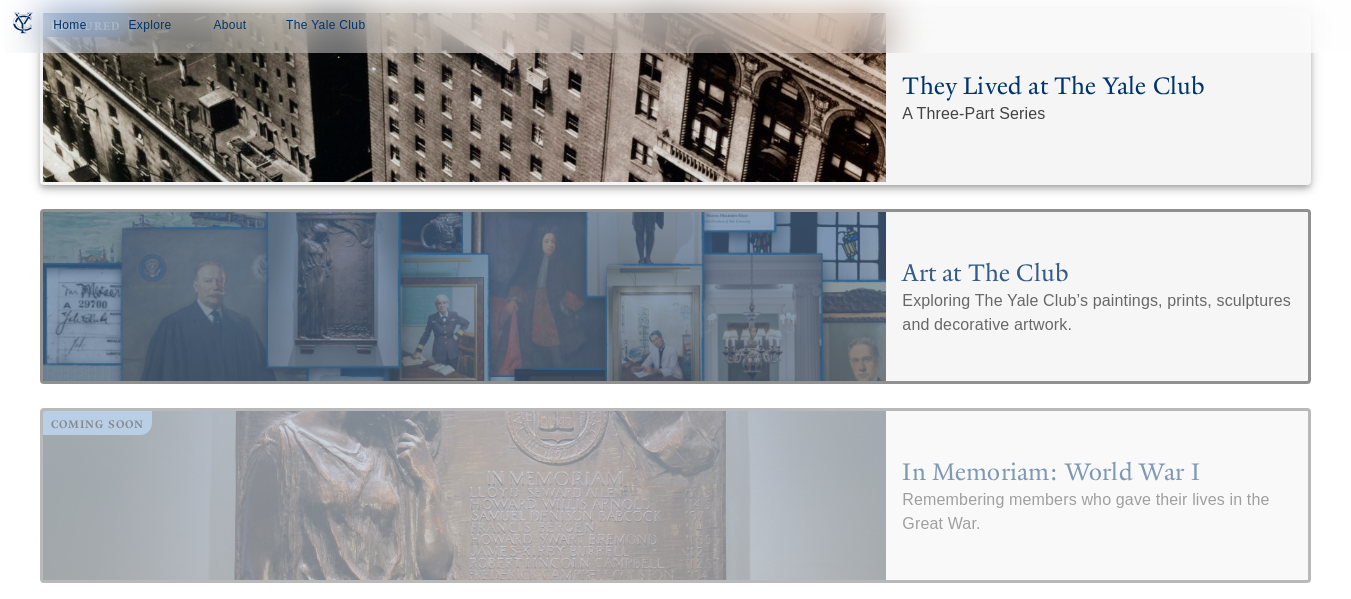 click on "A Three-Part Series" at bounding box center [1097, 114] 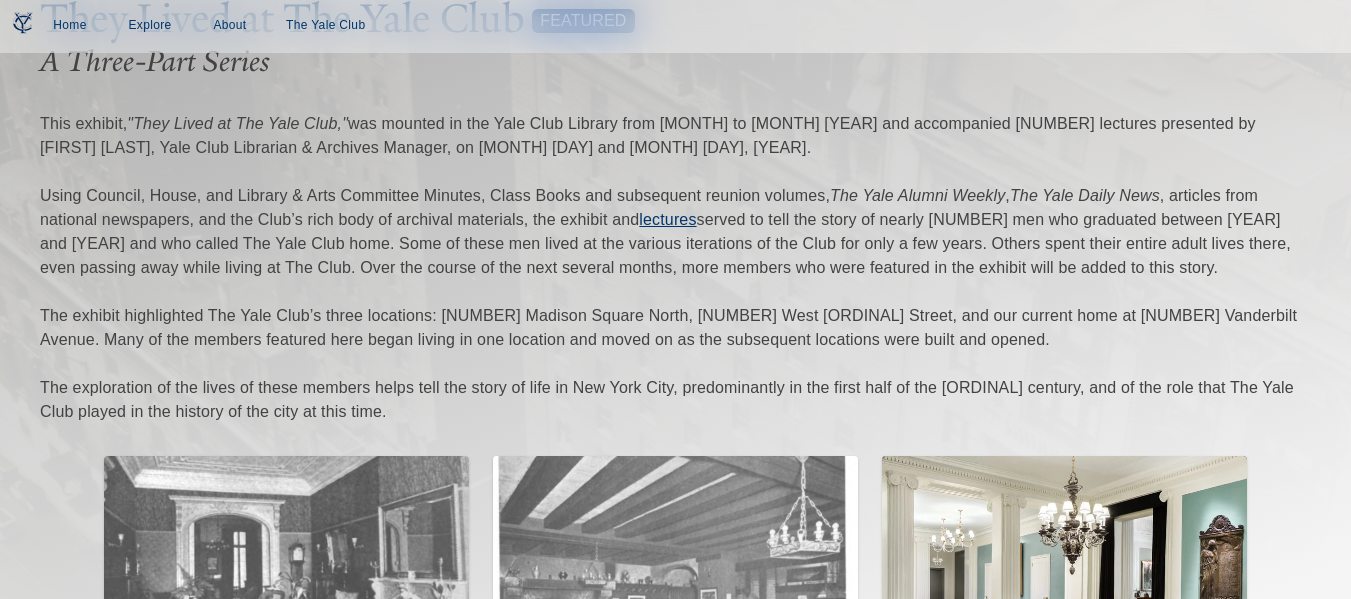 scroll, scrollTop: 400, scrollLeft: 0, axis: vertical 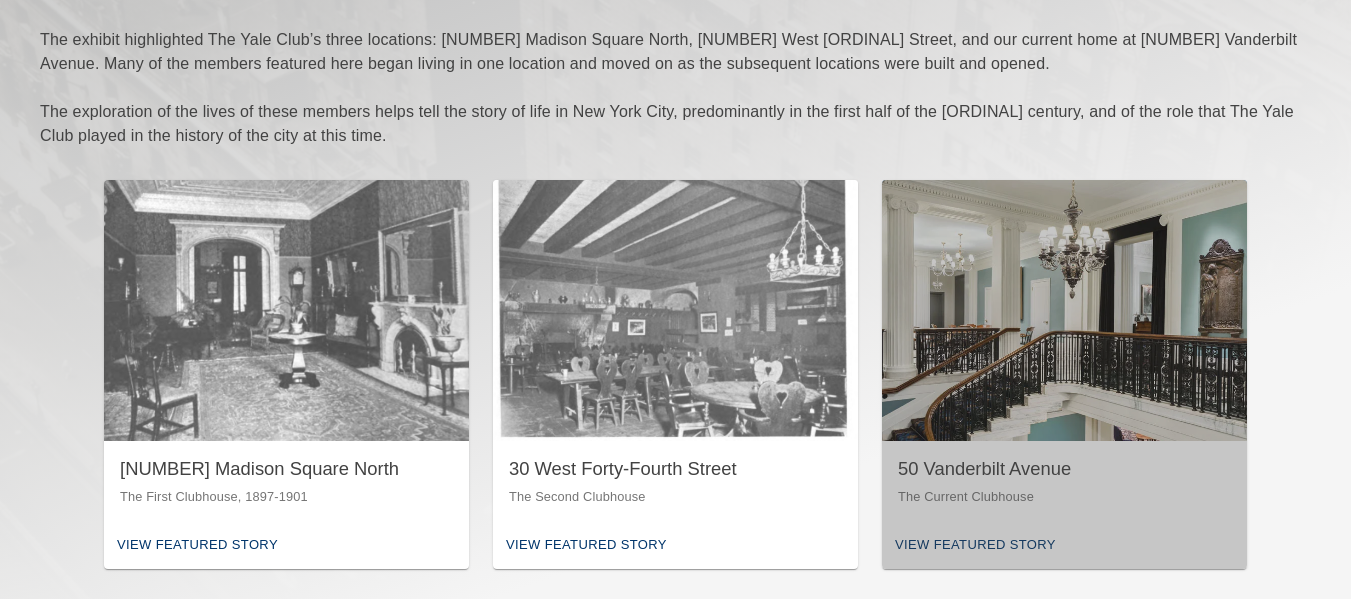 click on "50 Vanderbilt Avenue" at bounding box center [1064, 469] 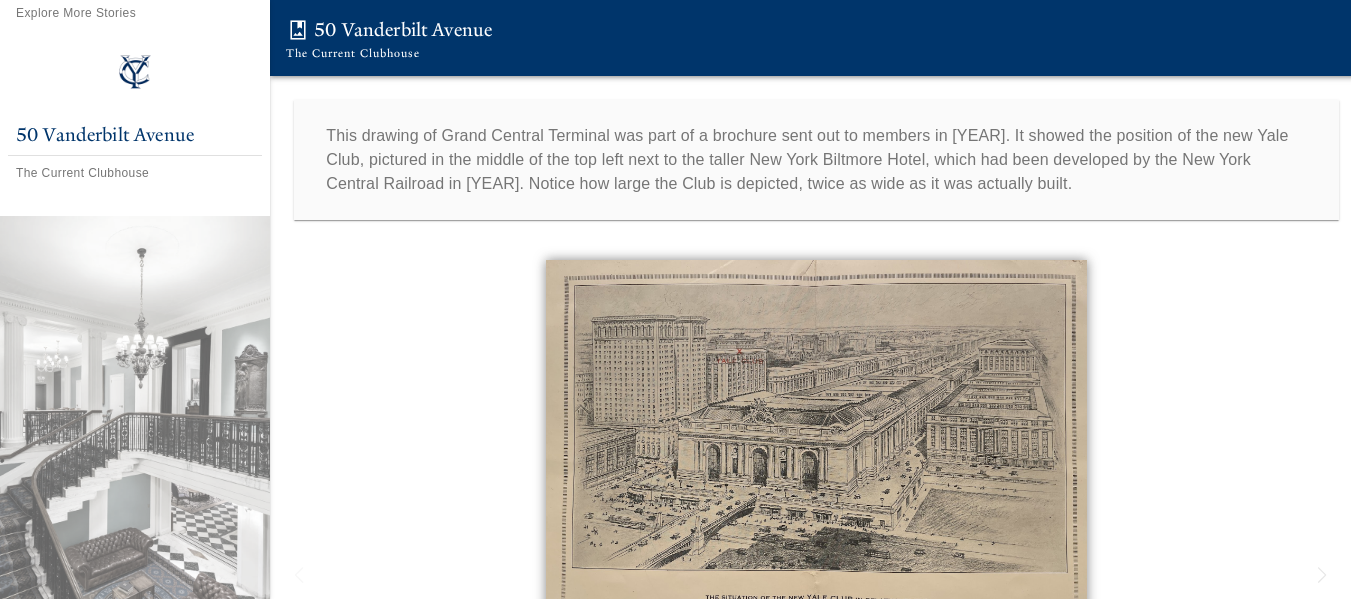 scroll, scrollTop: 0, scrollLeft: 15, axis: horizontal 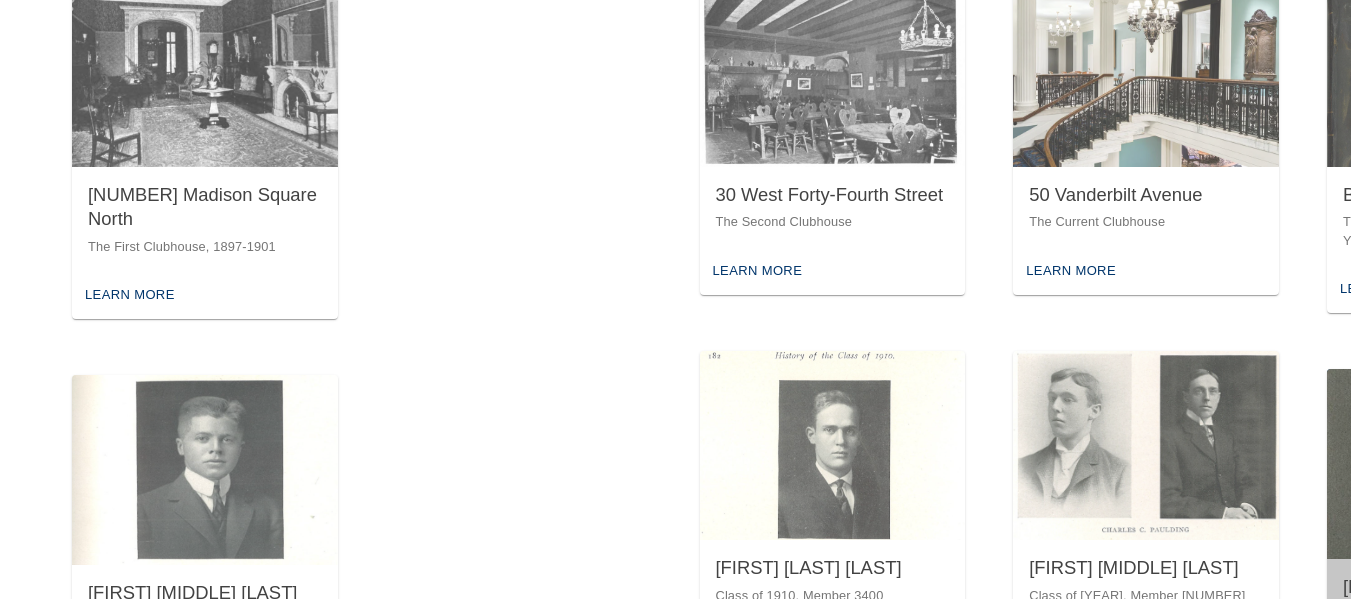 click at bounding box center (1460, 464) 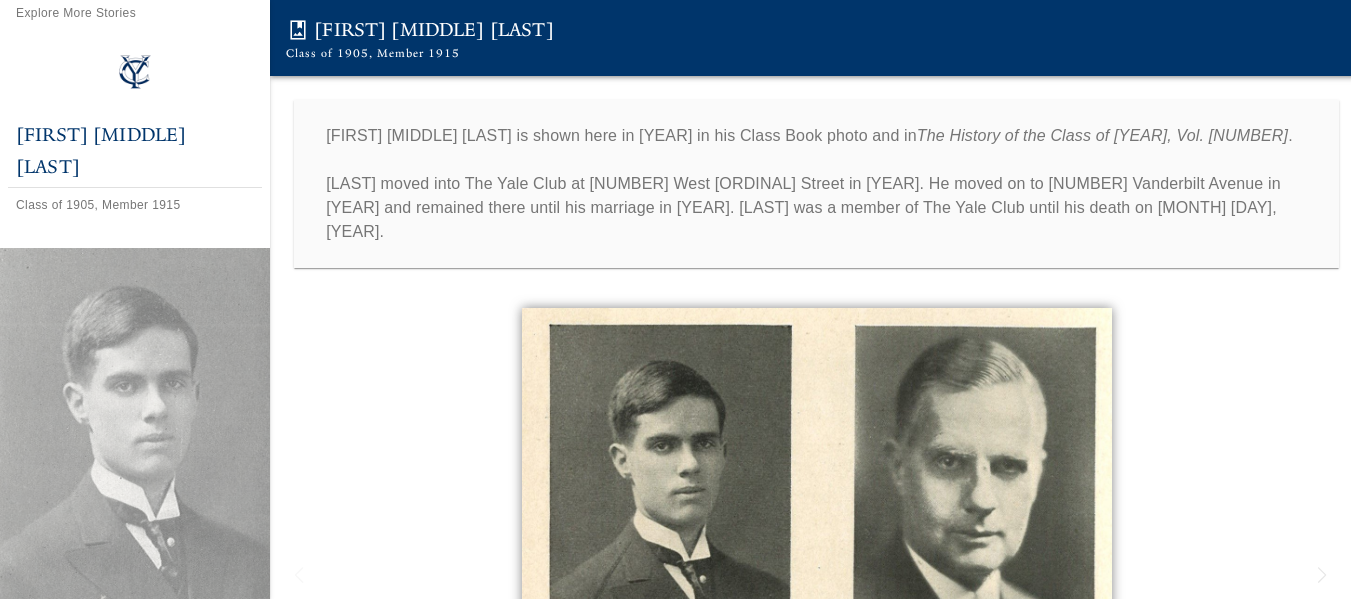 scroll, scrollTop: 0, scrollLeft: 15, axis: horizontal 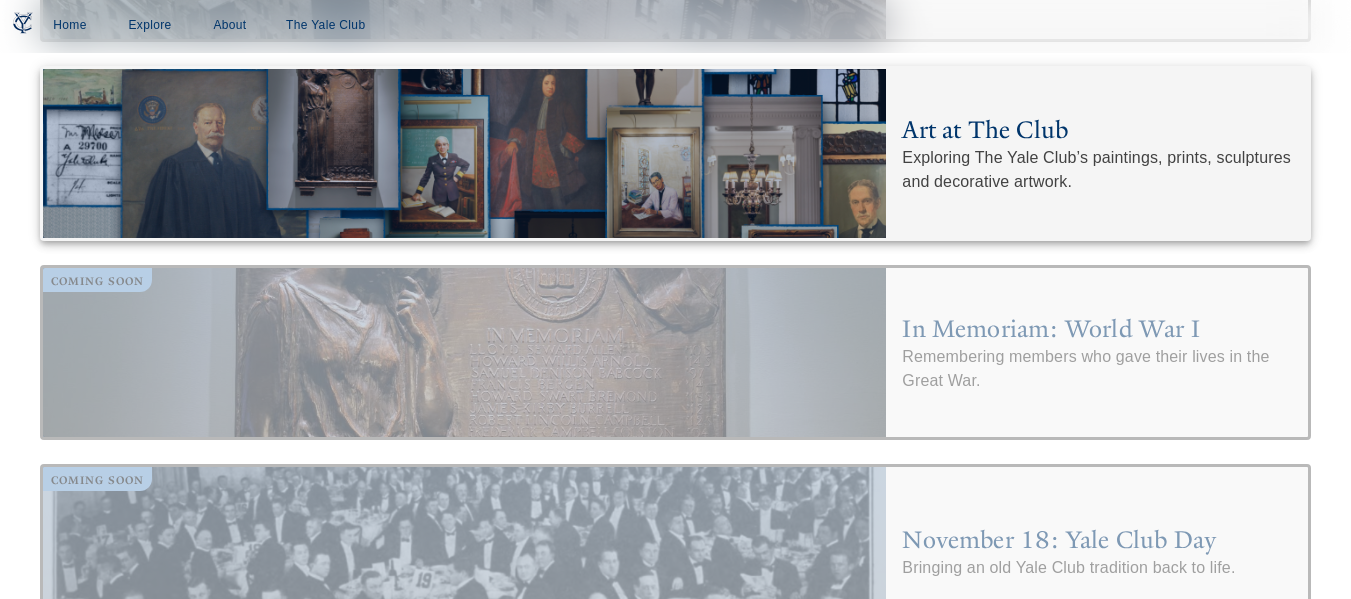 click on "Art at The Club" at bounding box center (1097, 130) 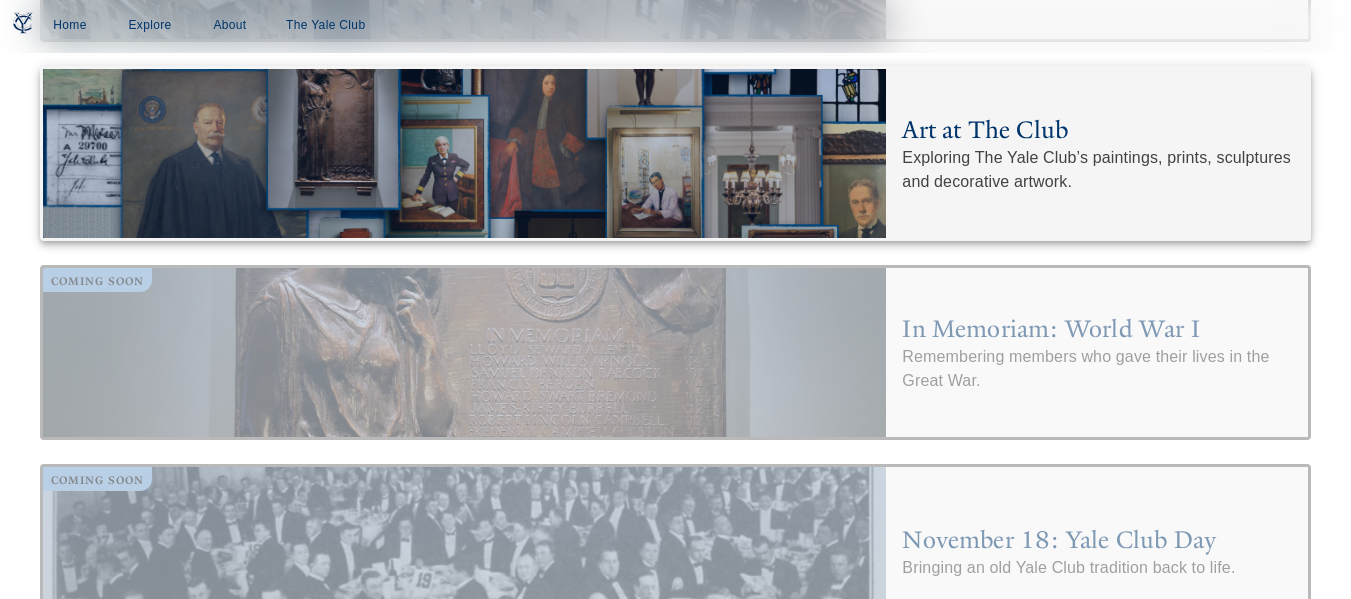 scroll, scrollTop: 0, scrollLeft: 0, axis: both 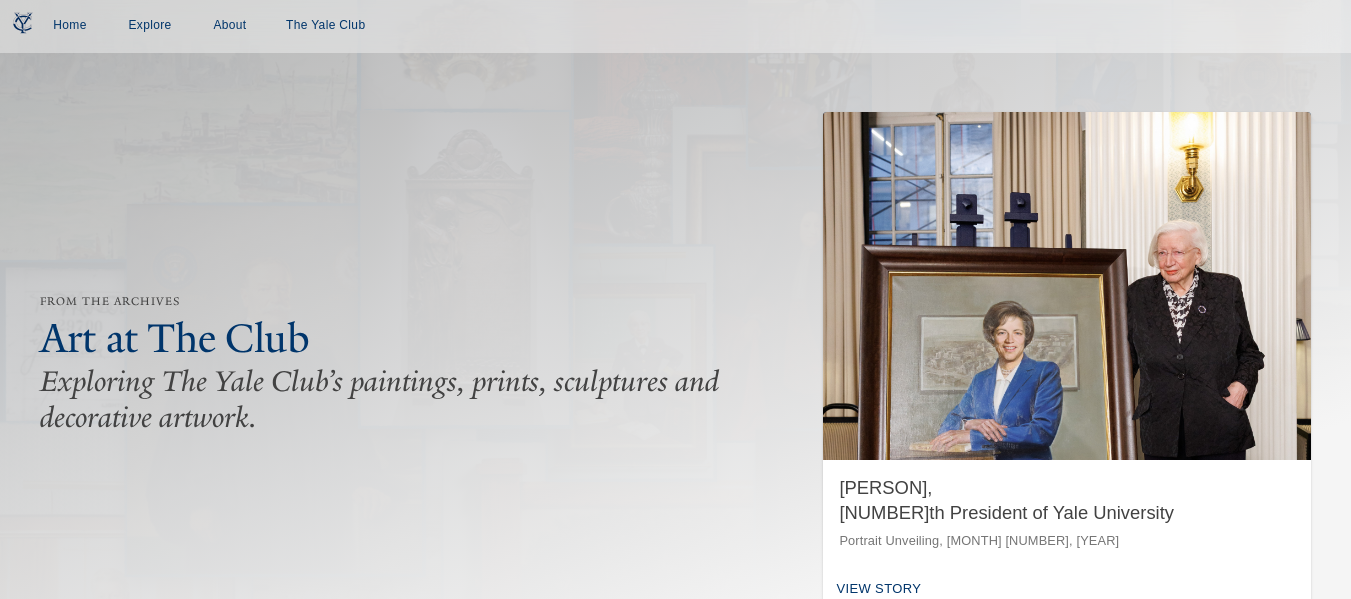 click at bounding box center [1067, 286] 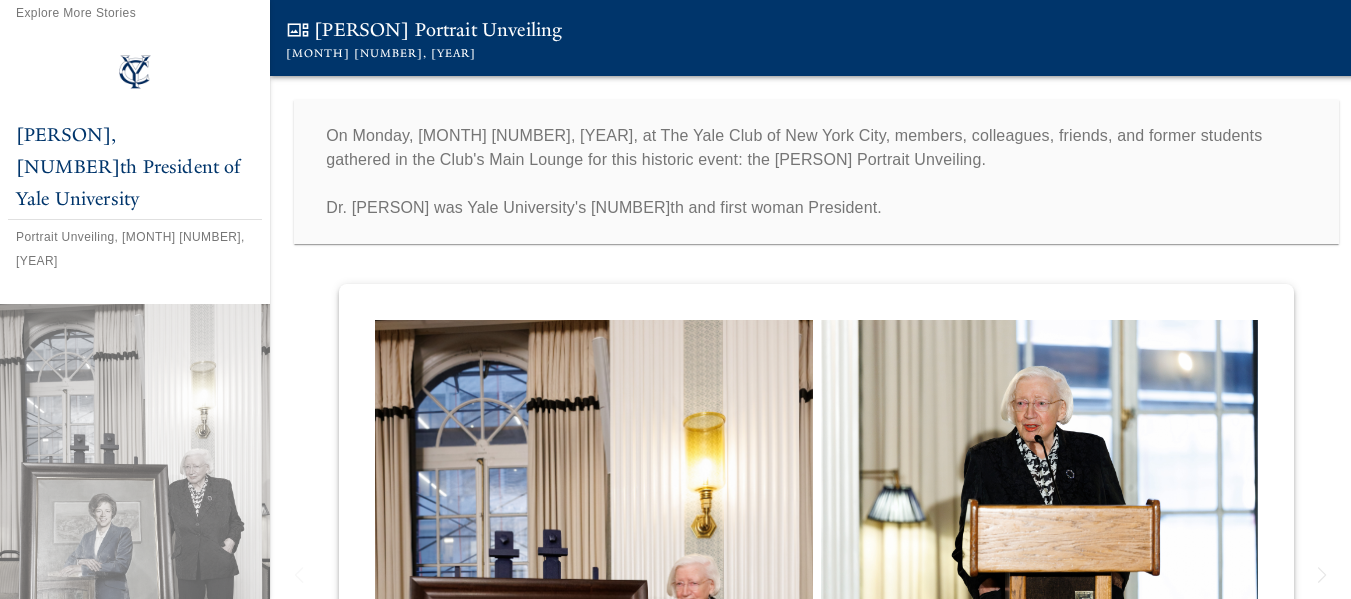 scroll, scrollTop: 0, scrollLeft: 15, axis: horizontal 